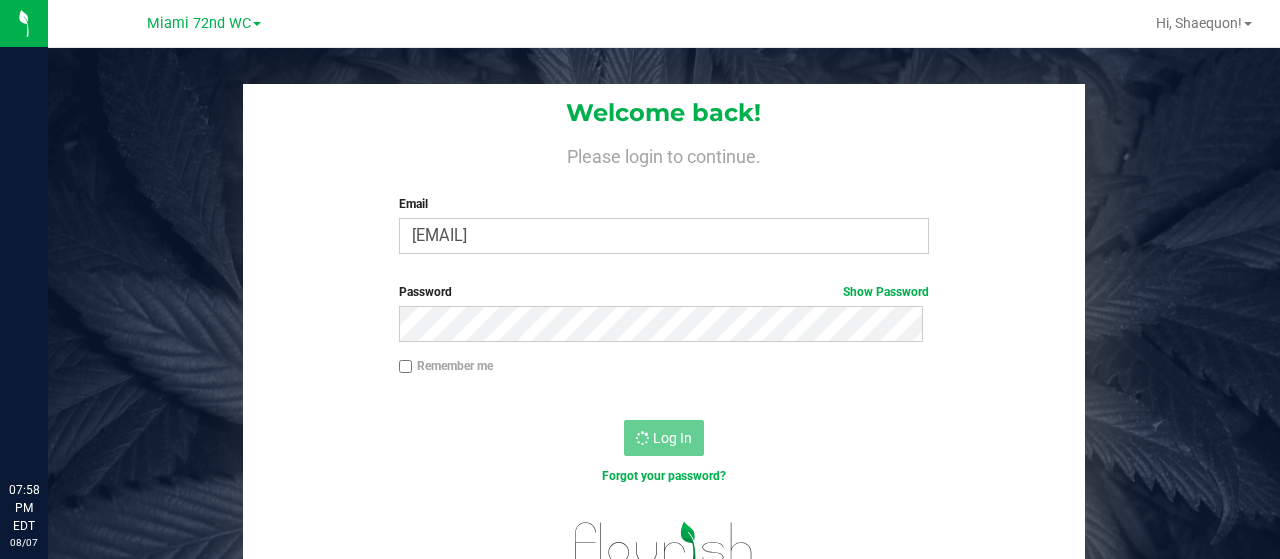 scroll, scrollTop: 0, scrollLeft: 0, axis: both 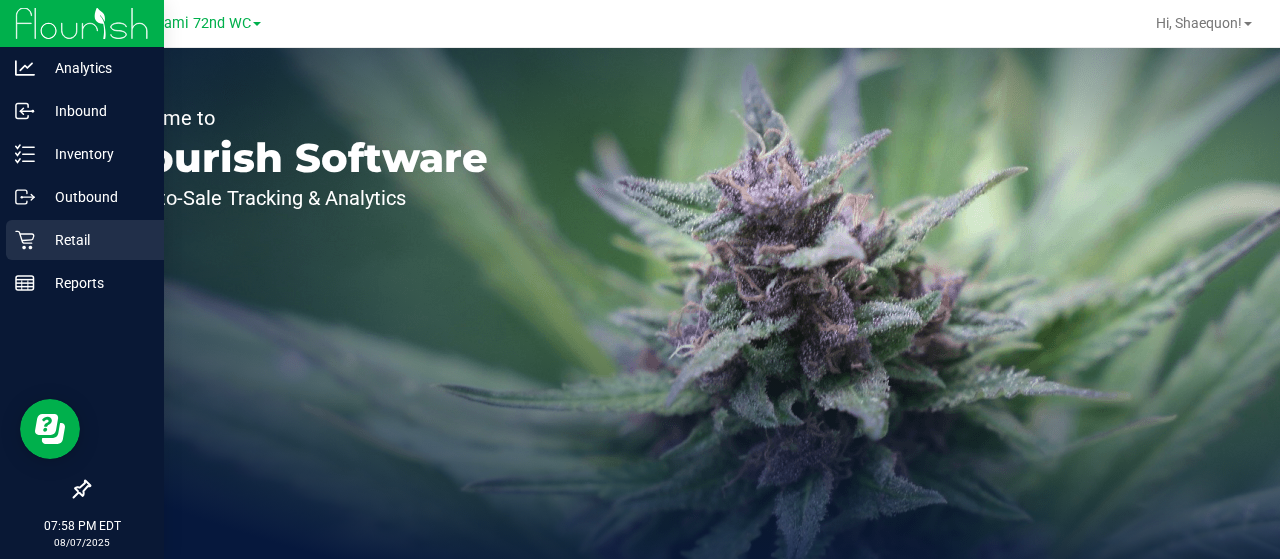 click on "Retail" at bounding box center [95, 240] 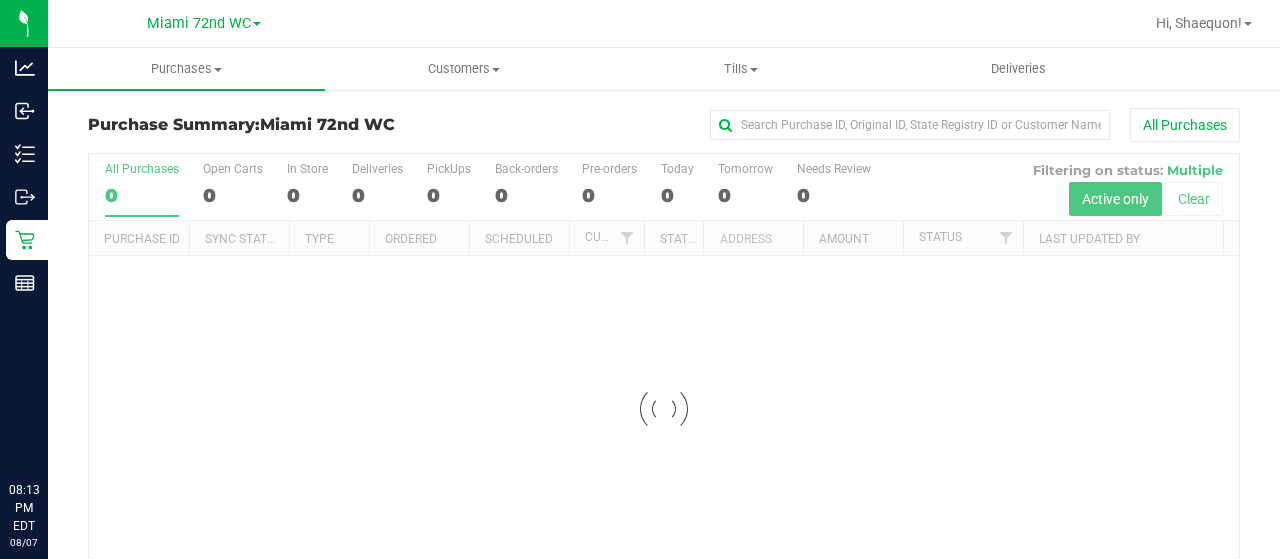 scroll, scrollTop: 0, scrollLeft: 0, axis: both 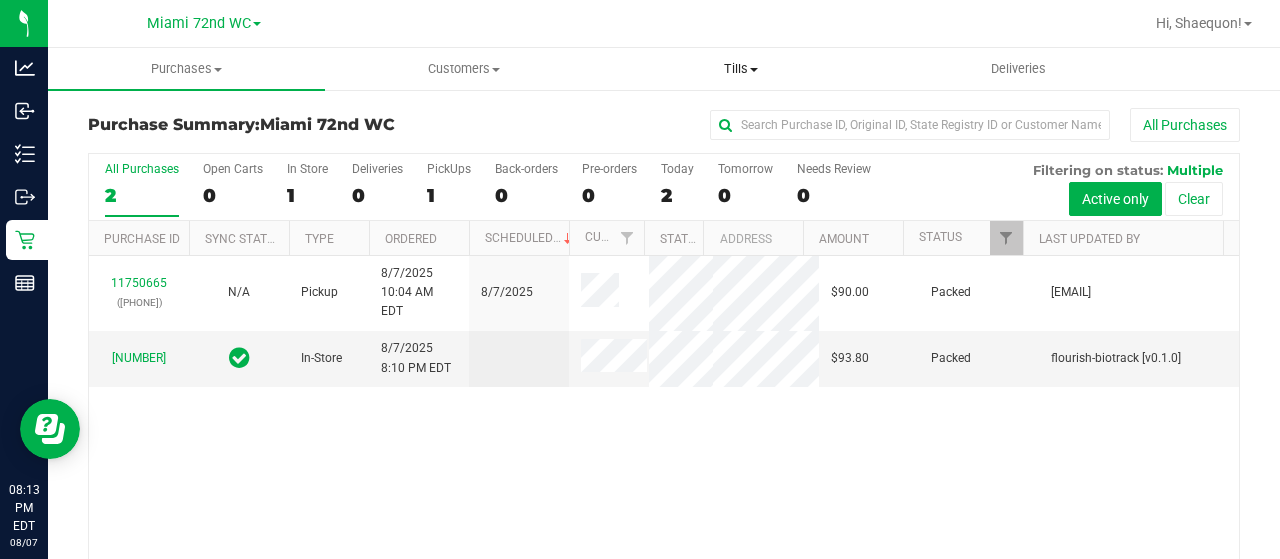 click on "Tills" at bounding box center (740, 69) 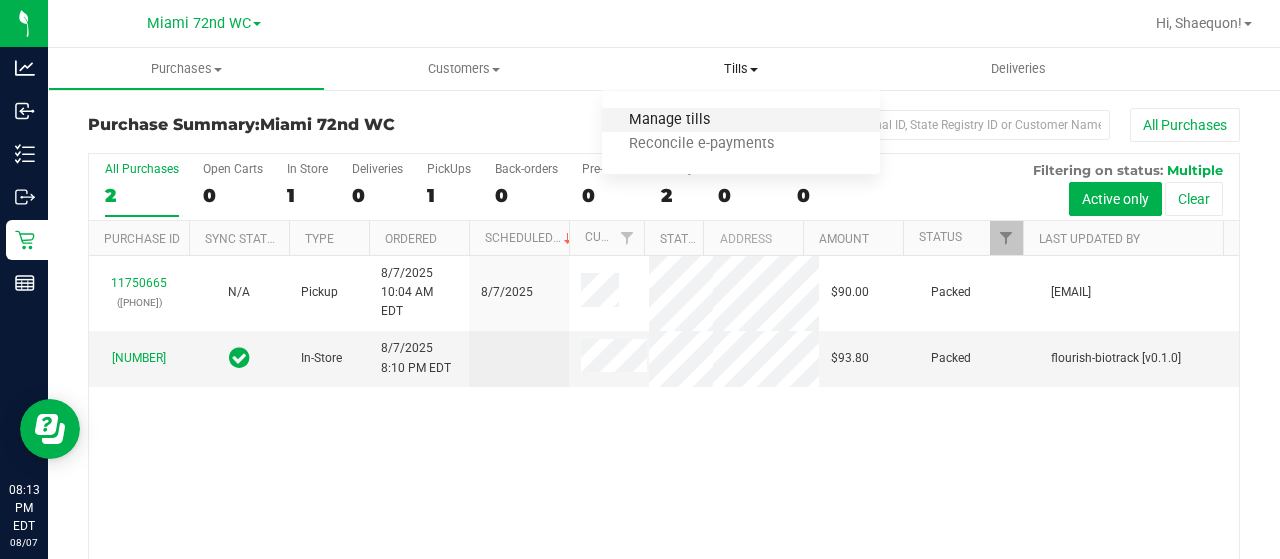 click on "Manage tills" at bounding box center [669, 120] 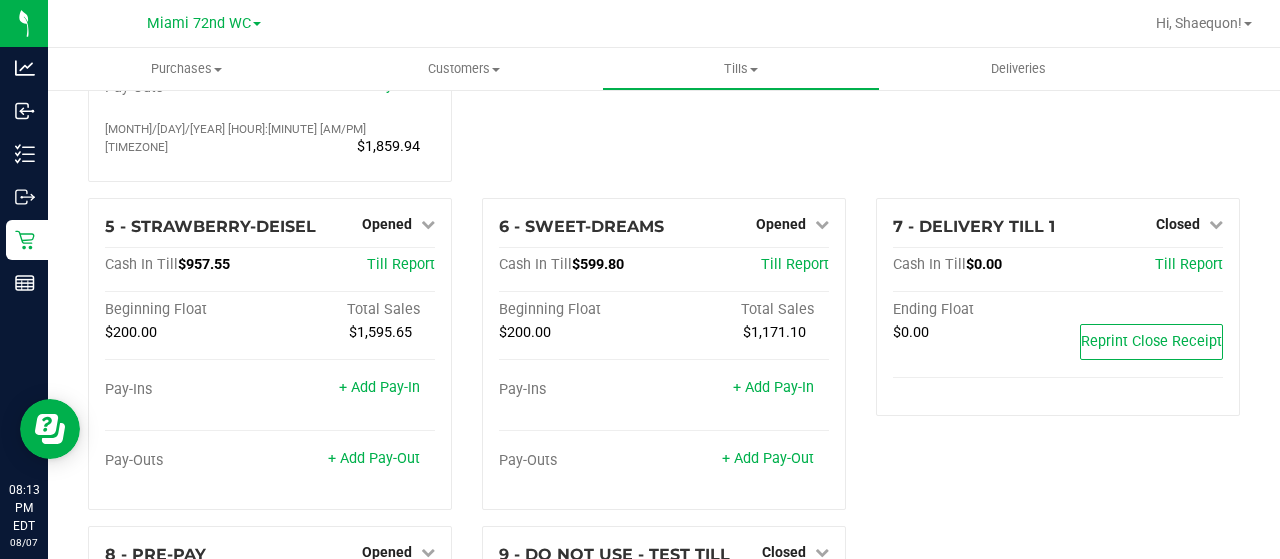 scroll, scrollTop: 364, scrollLeft: 0, axis: vertical 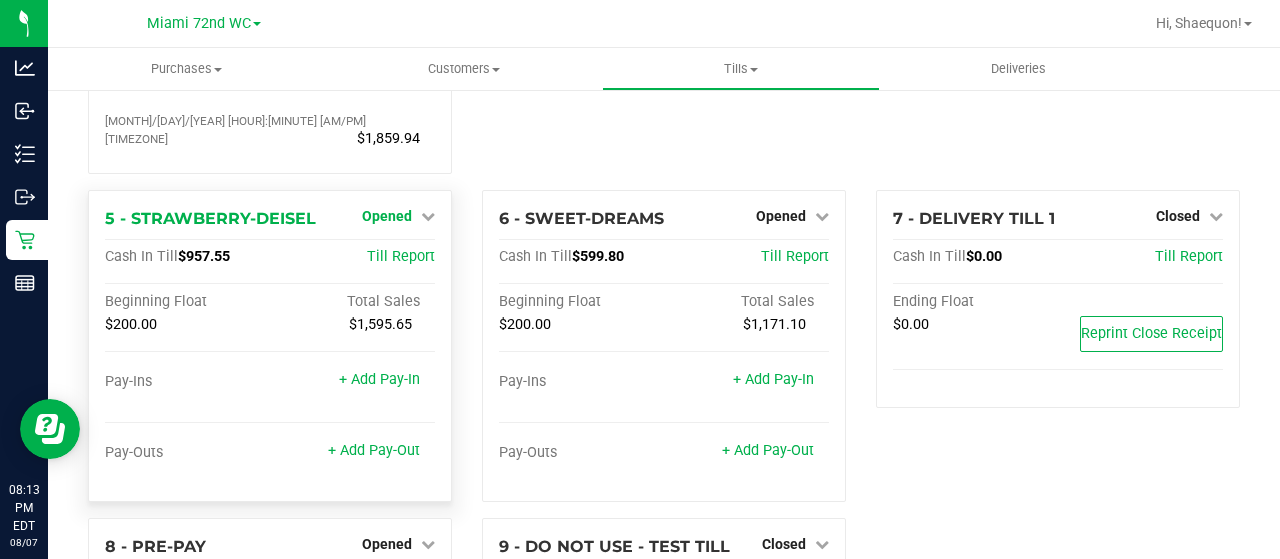 click at bounding box center [428, 216] 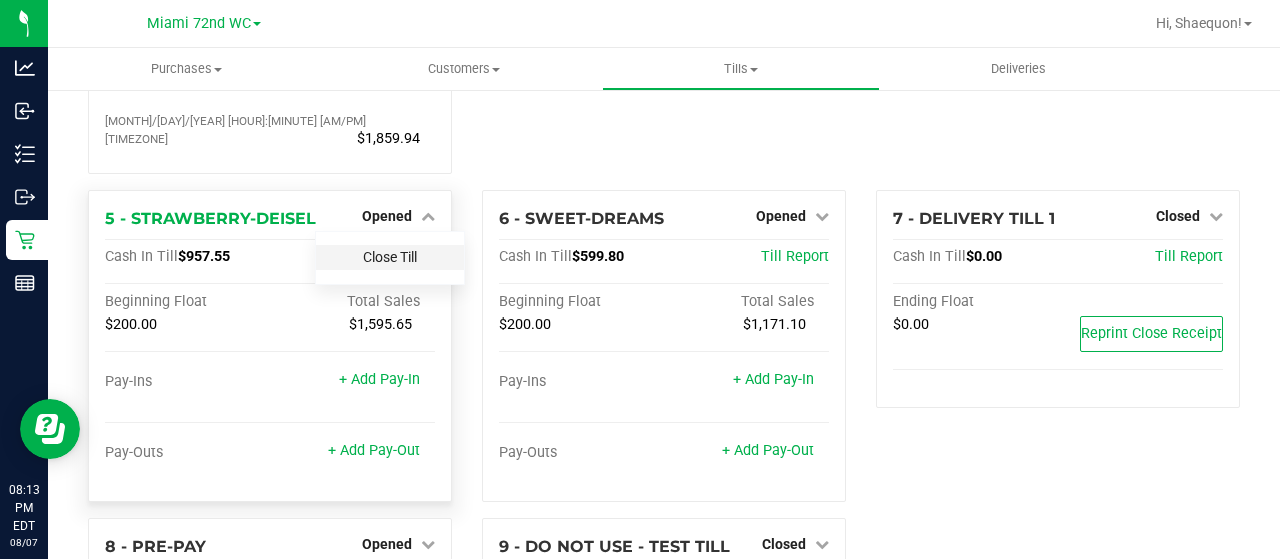 click on "Close Till" at bounding box center (390, 257) 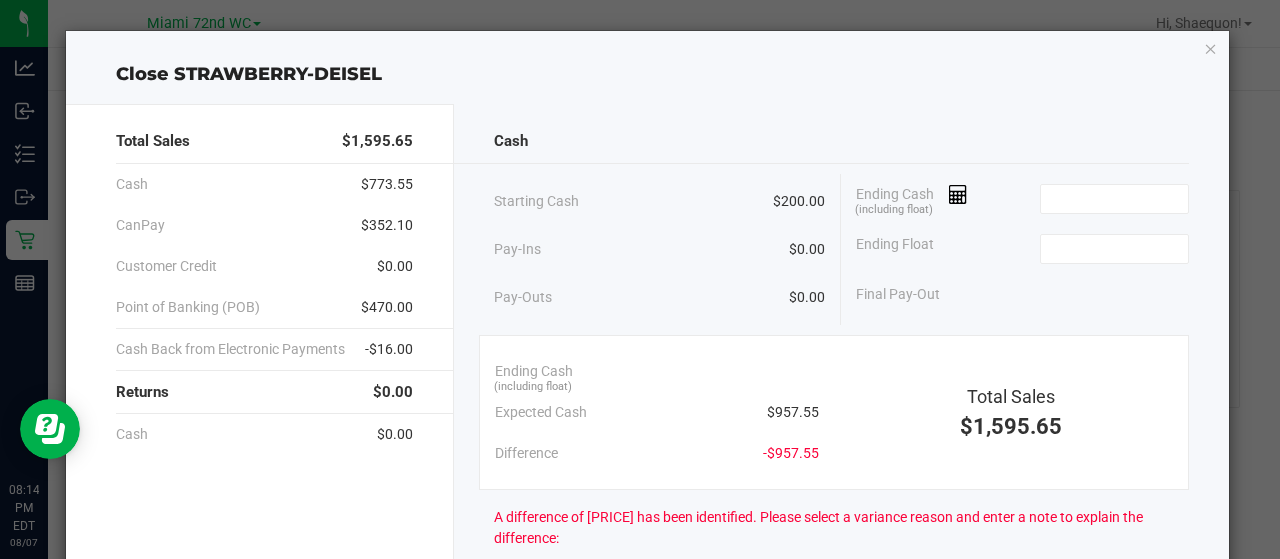 click on "Pay-Ins   $0.00" 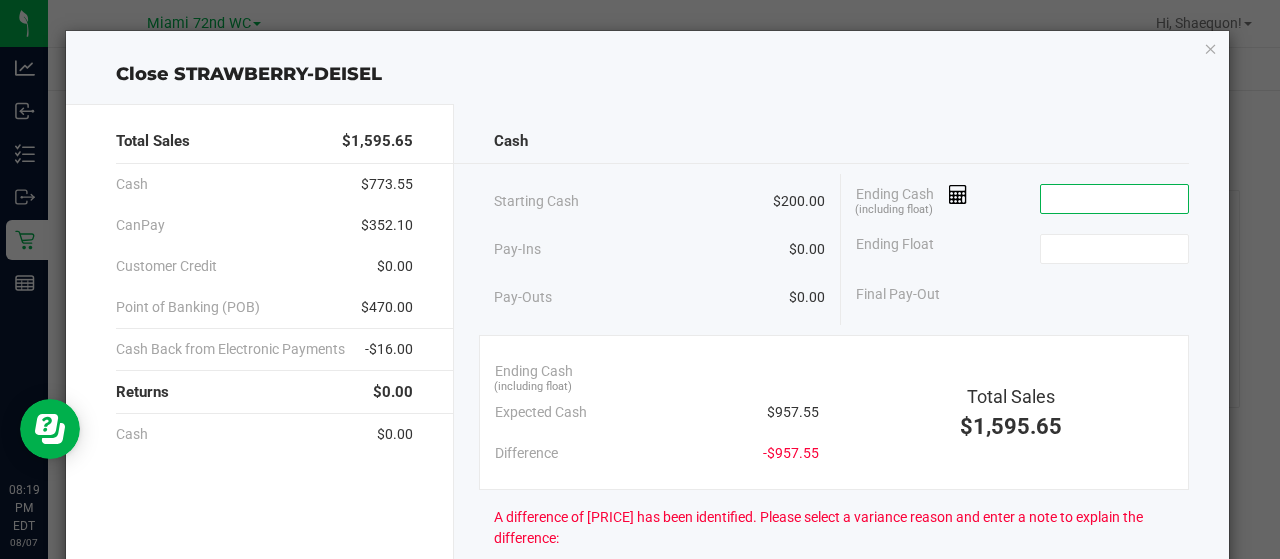 click at bounding box center (1114, 199) 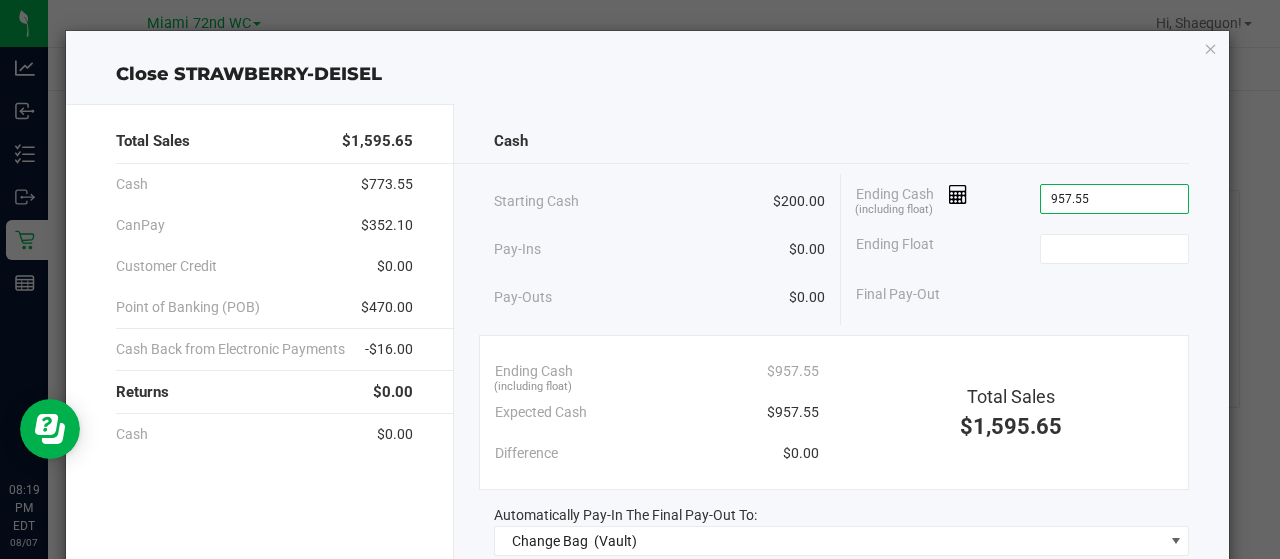 type on "$957.55" 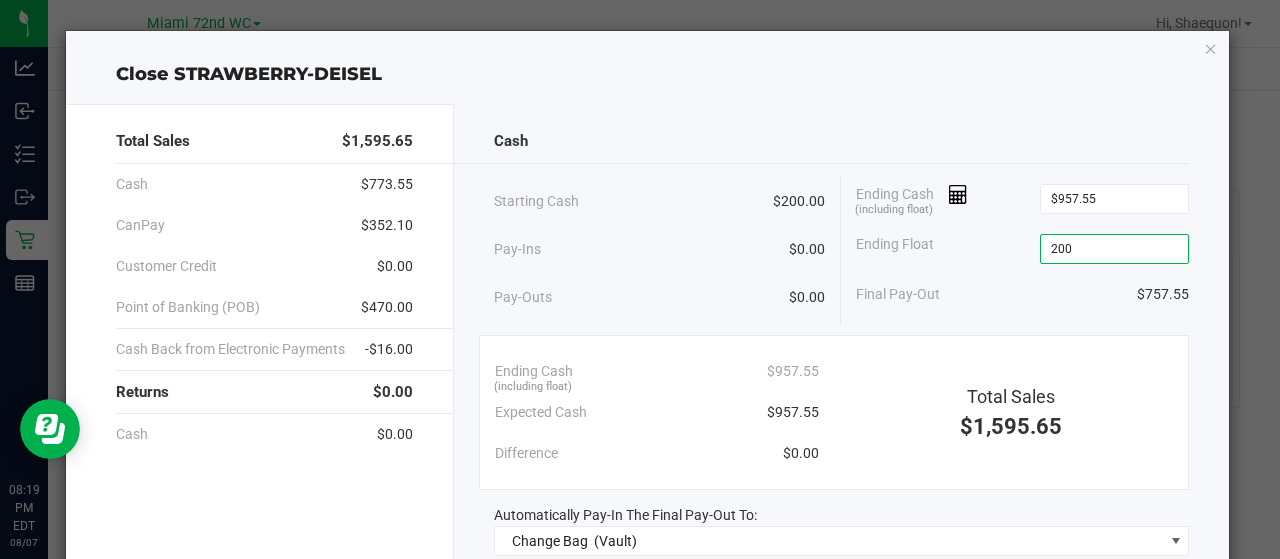 type on "$200.00" 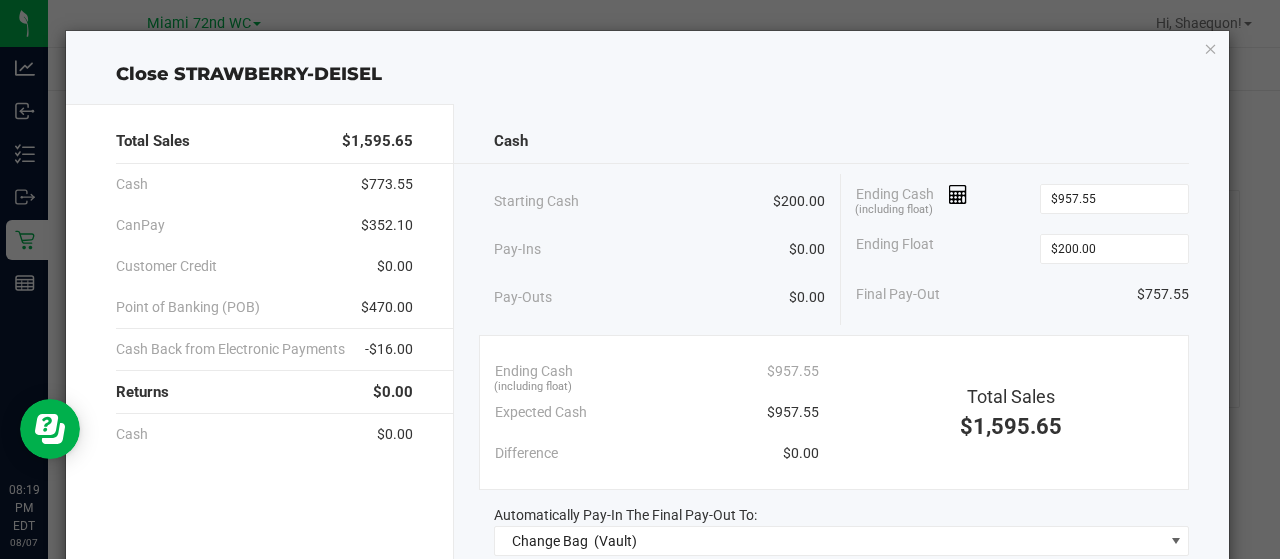 click on "Final Pay-Out   [PRICE]" 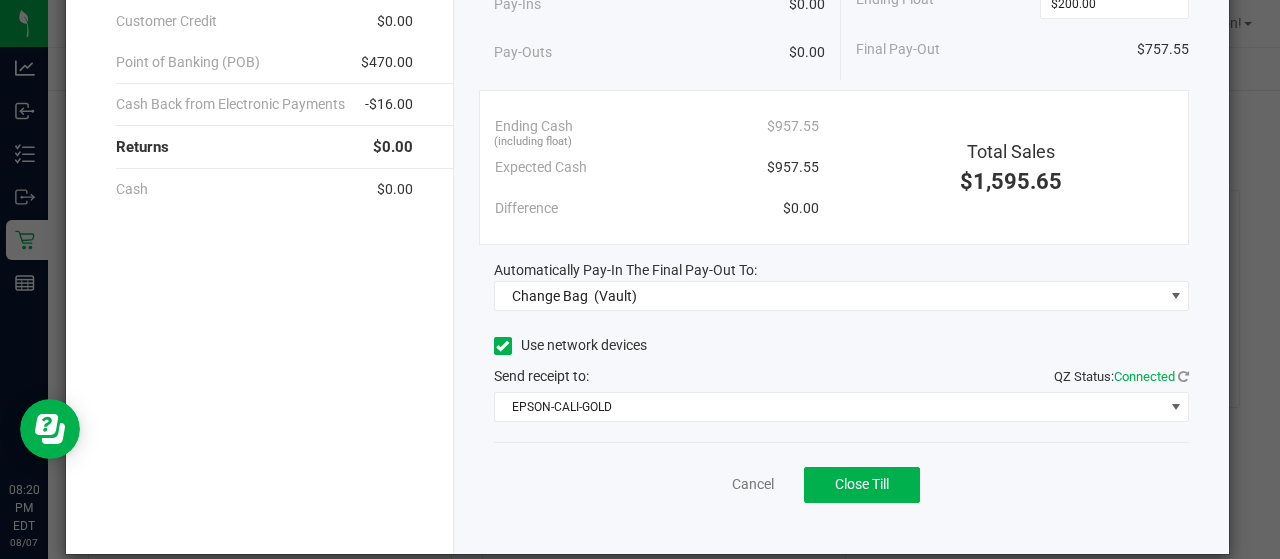scroll, scrollTop: 266, scrollLeft: 0, axis: vertical 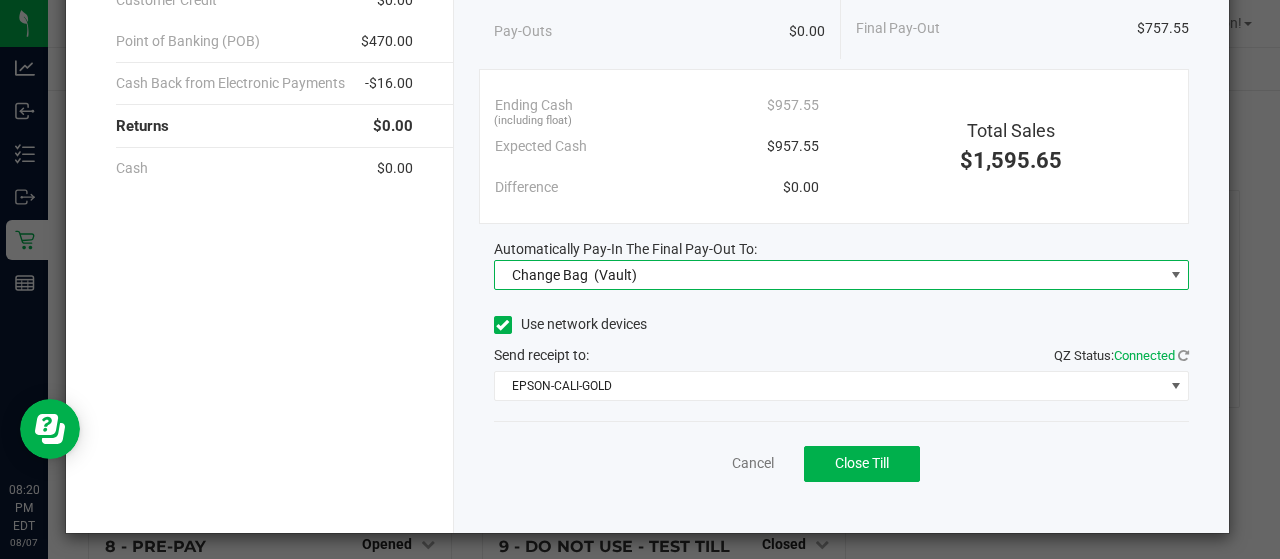 click at bounding box center [1176, 275] 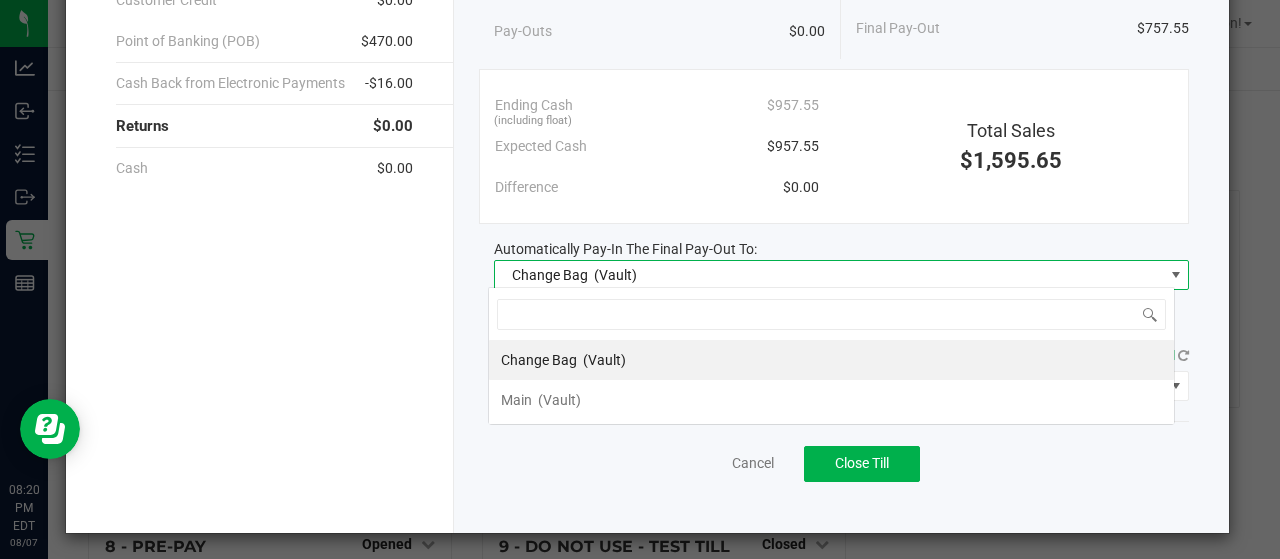 scroll, scrollTop: 99970, scrollLeft: 99313, axis: both 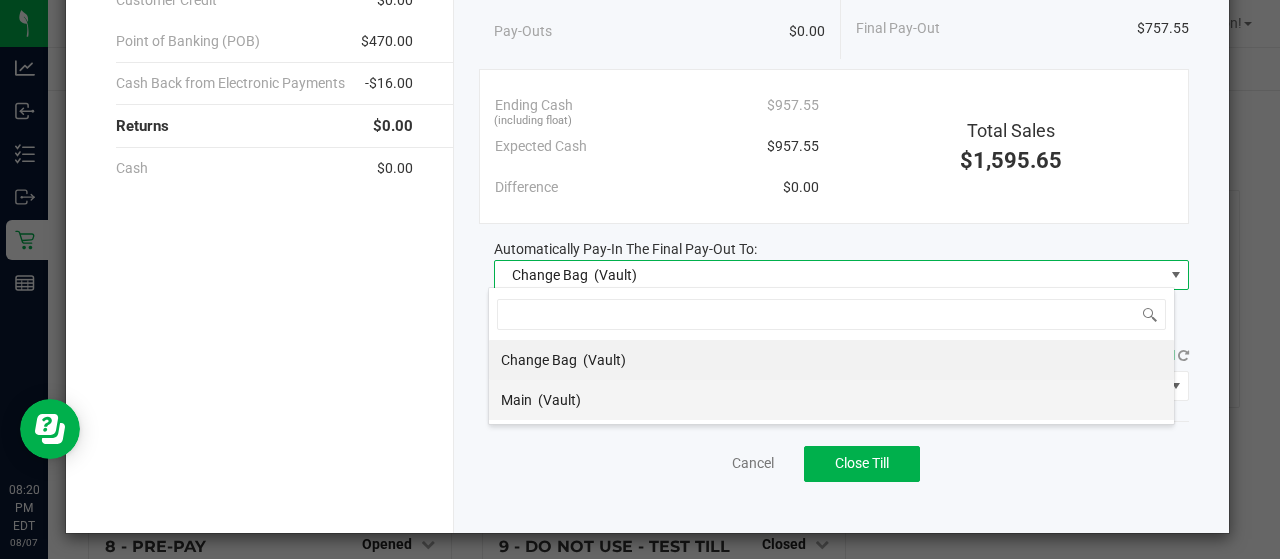 click on "Main    (Vault)" at bounding box center (831, 400) 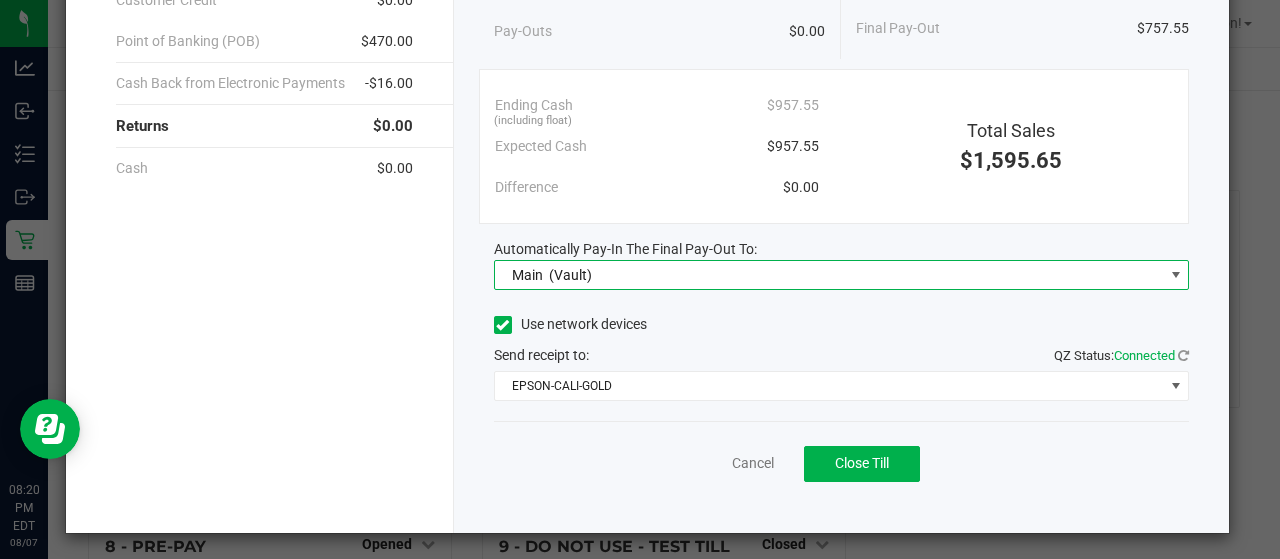 click on "Use network devices" 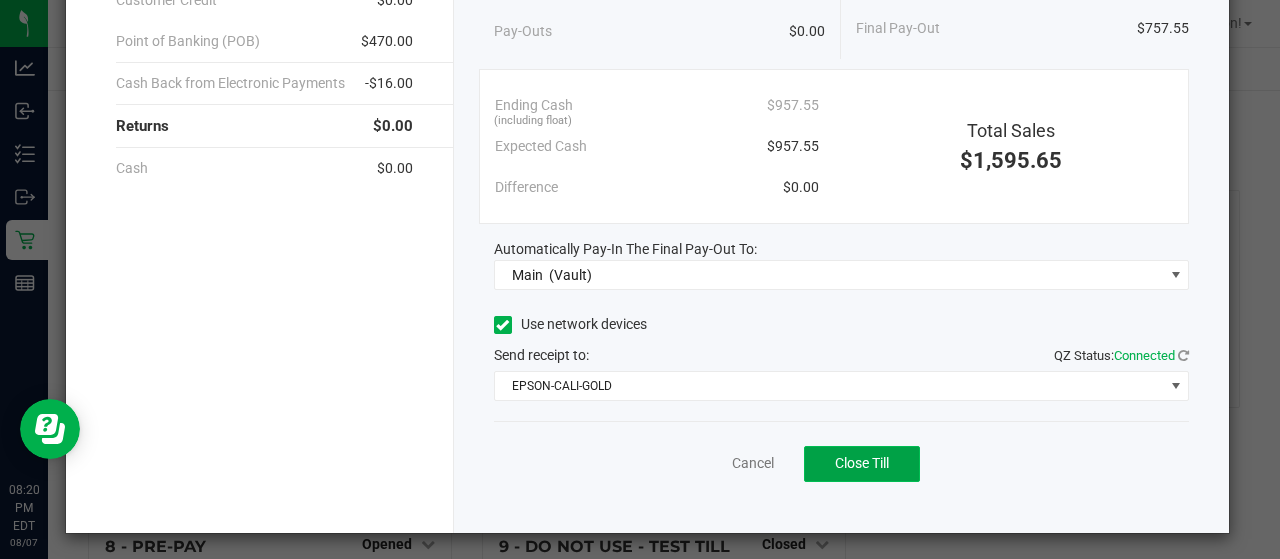 click on "Close Till" 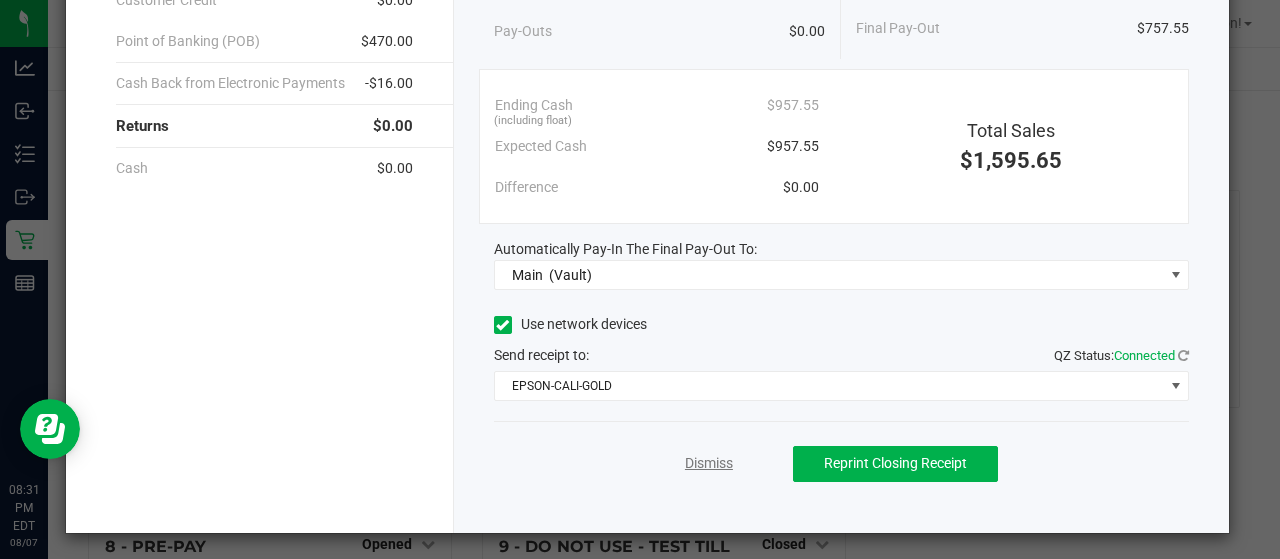 click on "Dismiss" 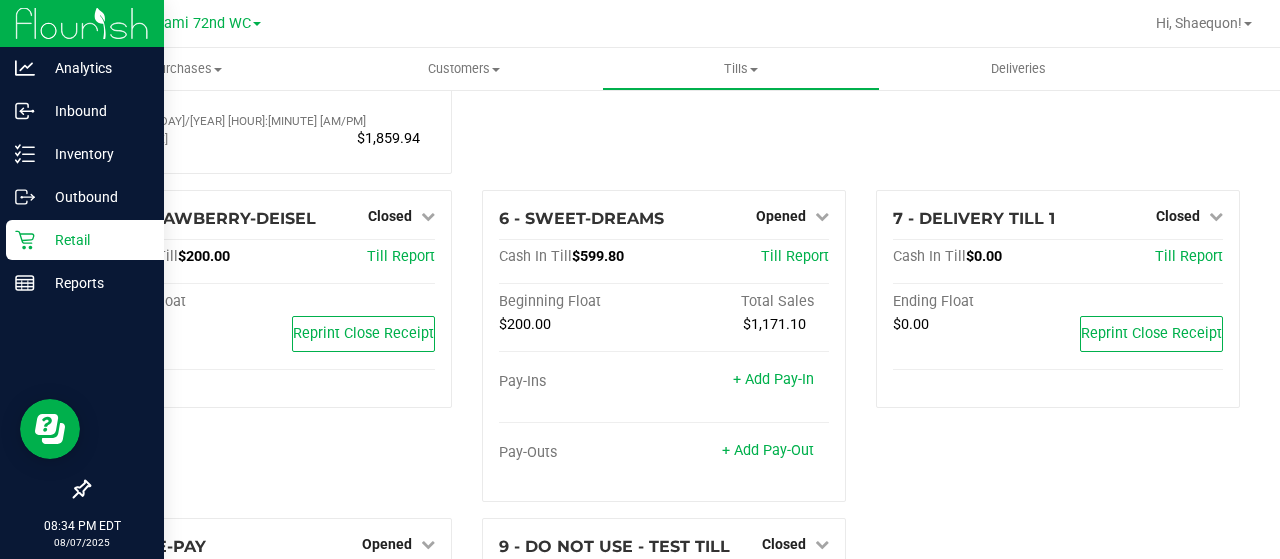 click on "Retail" at bounding box center (95, 240) 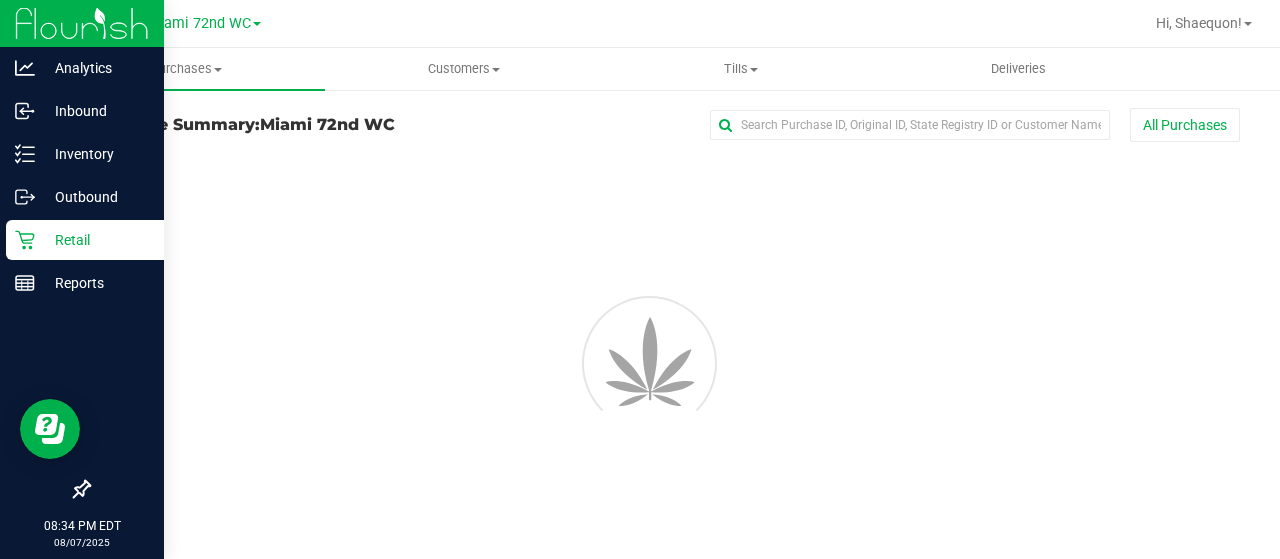 scroll, scrollTop: 0, scrollLeft: 0, axis: both 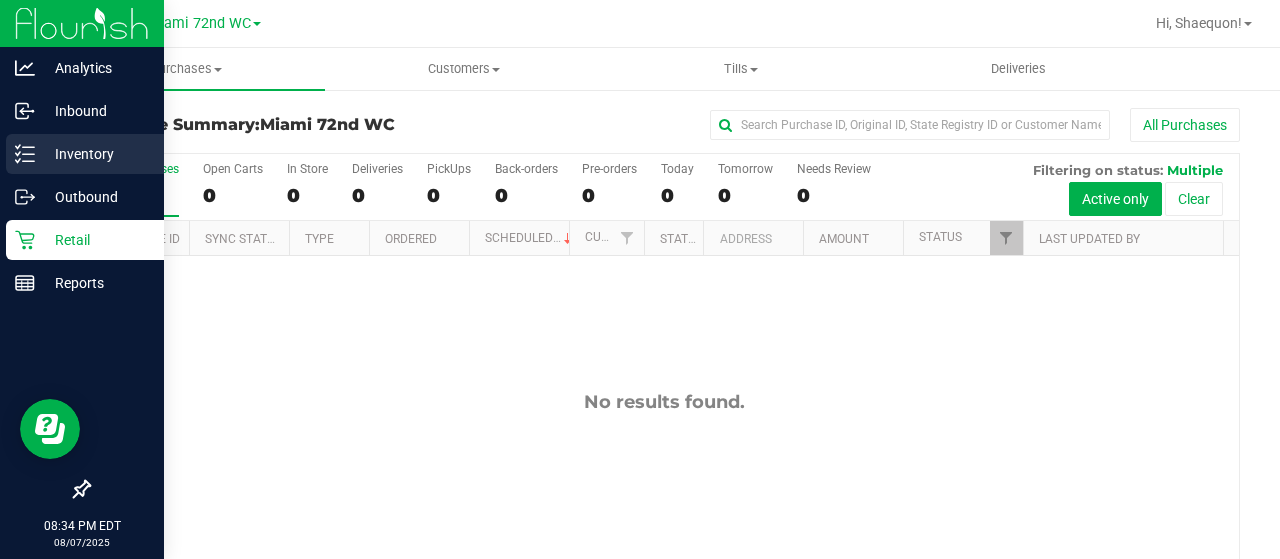click on "Inventory" at bounding box center (95, 154) 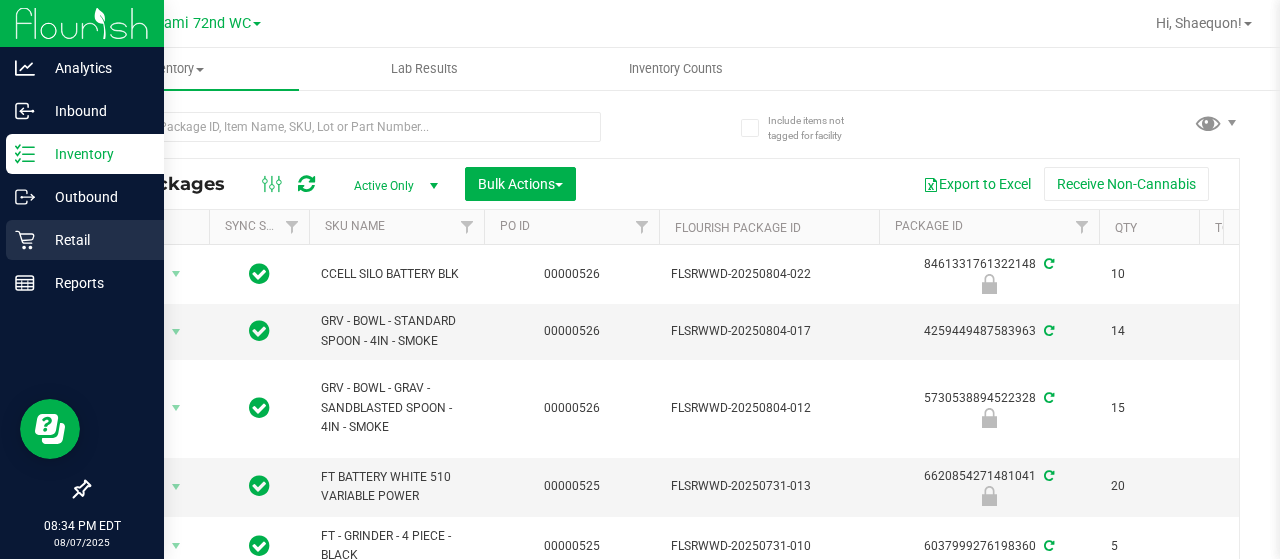 click on "Retail" at bounding box center (95, 240) 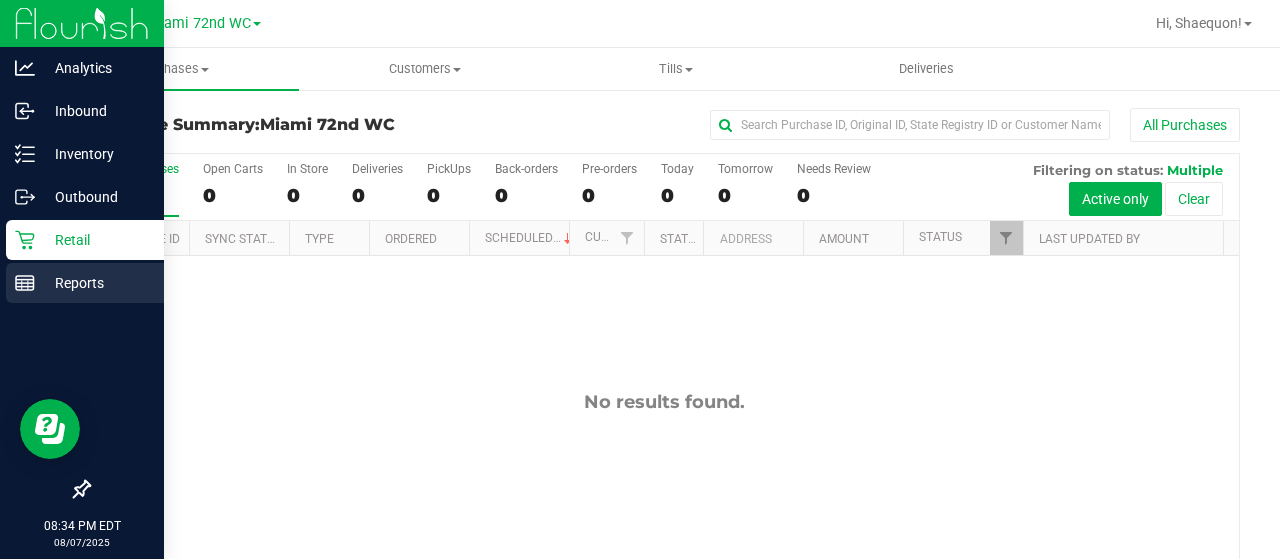 click on "Reports" at bounding box center (95, 283) 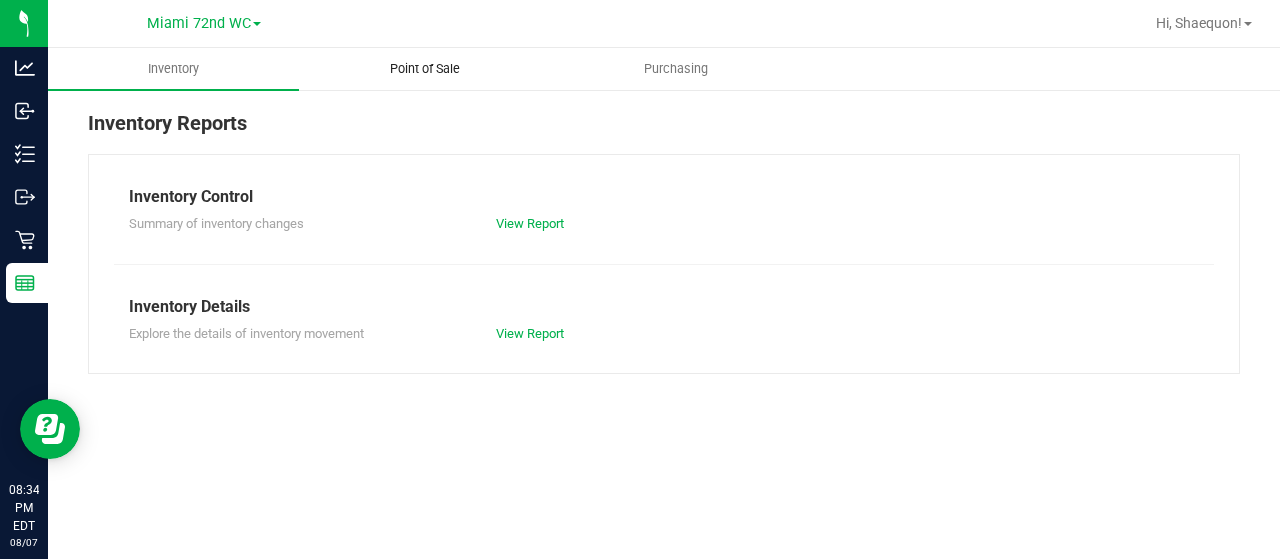 click on "Point of Sale" at bounding box center (425, 69) 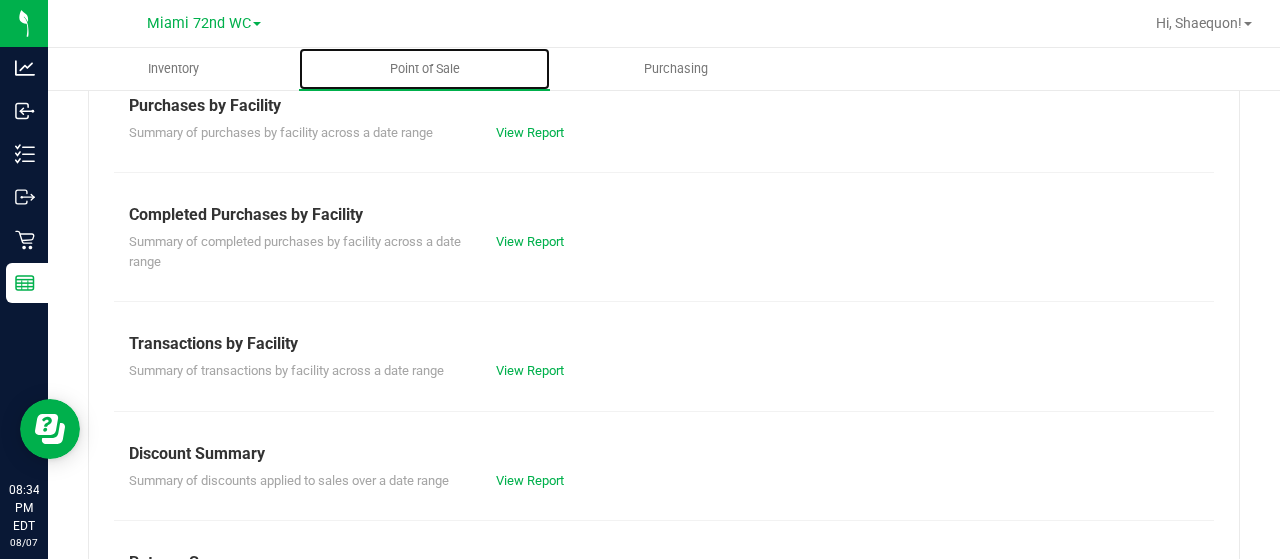 scroll, scrollTop: 430, scrollLeft: 0, axis: vertical 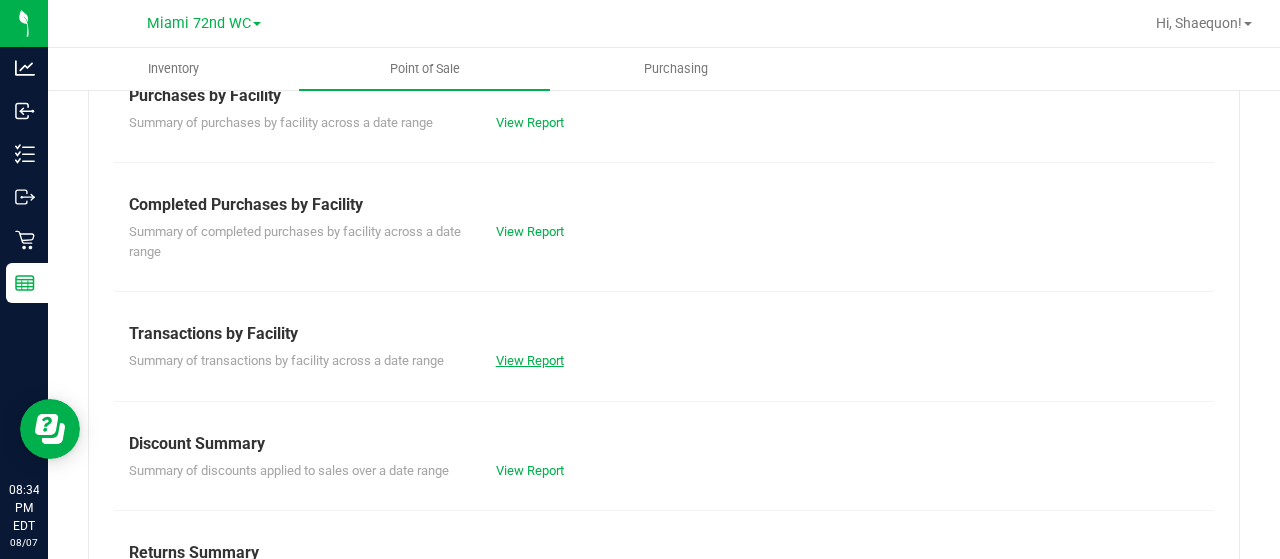 click on "View Report" at bounding box center (530, 360) 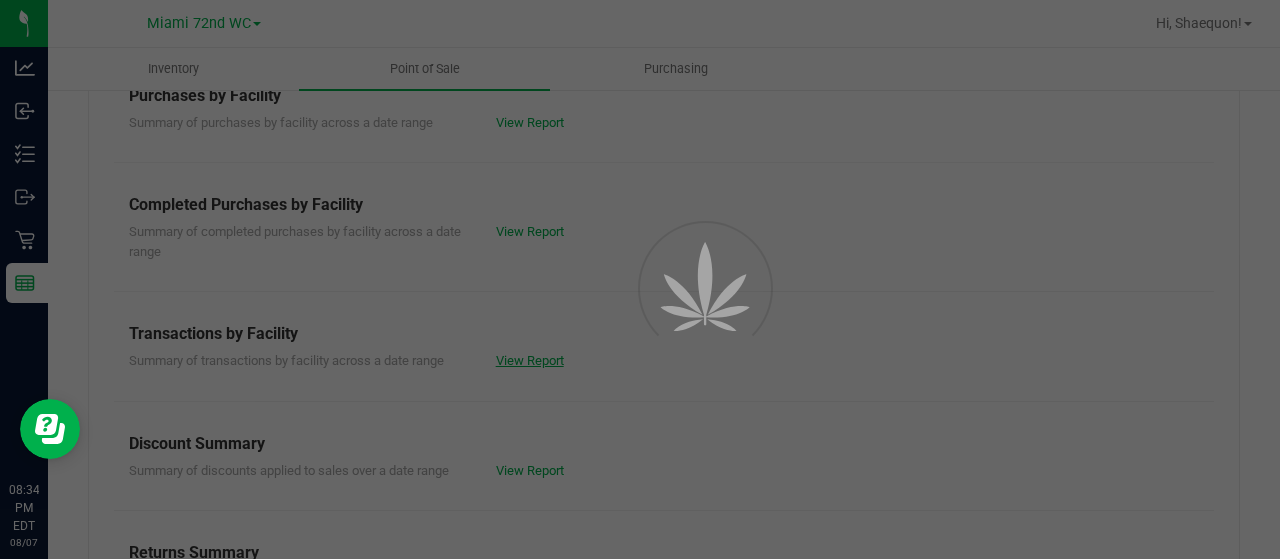 scroll, scrollTop: 0, scrollLeft: 0, axis: both 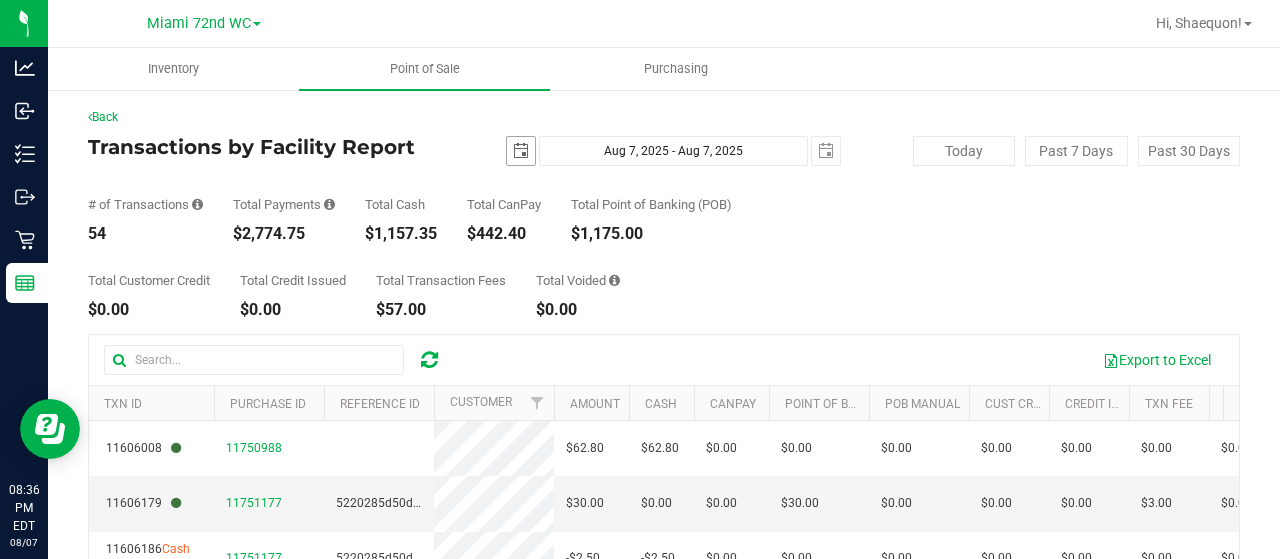click at bounding box center [521, 151] 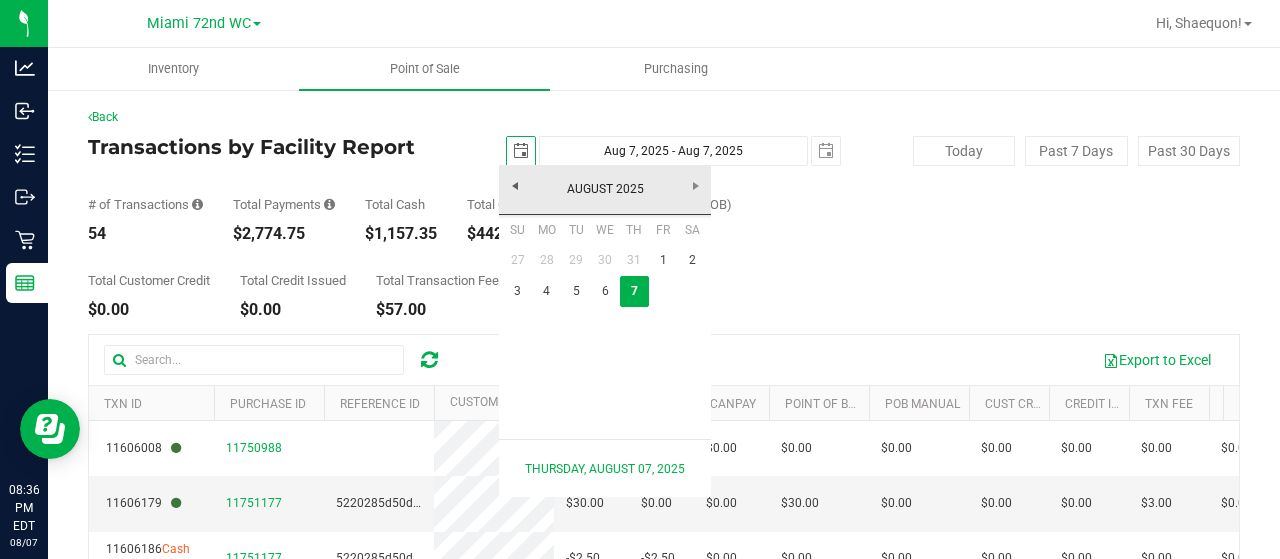 scroll, scrollTop: 0, scrollLeft: 49, axis: horizontal 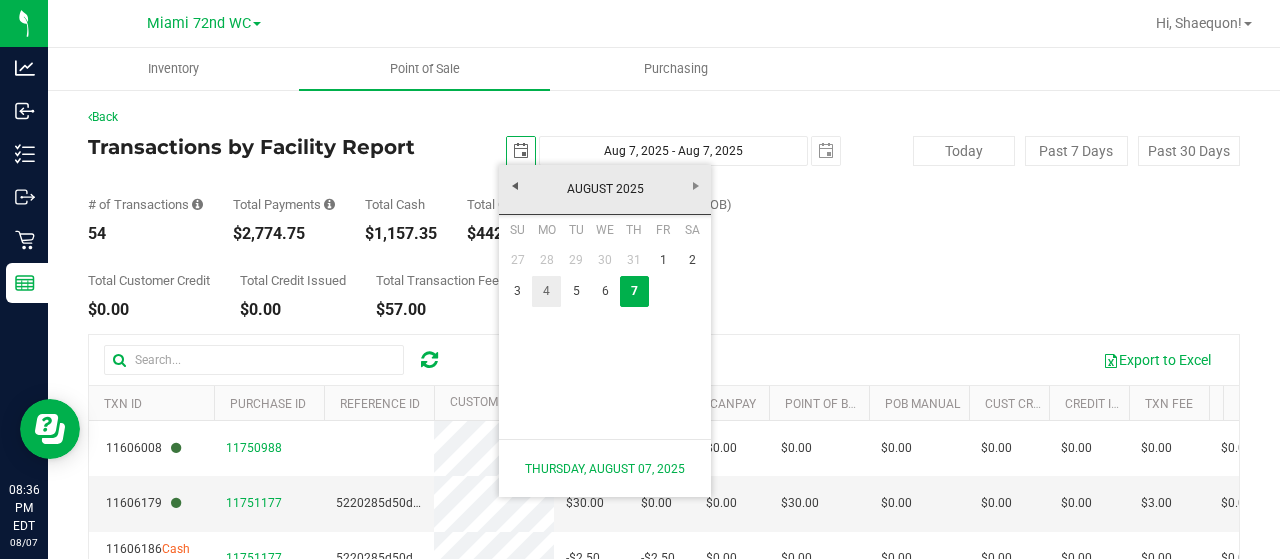 click on "4" at bounding box center (546, 291) 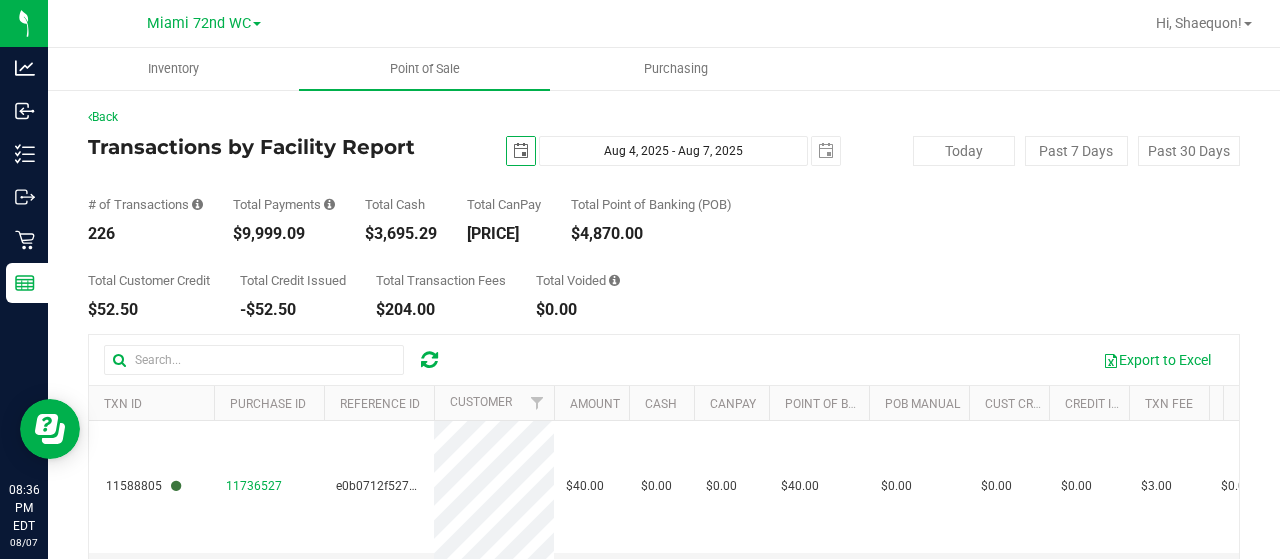 click at bounding box center (521, 151) 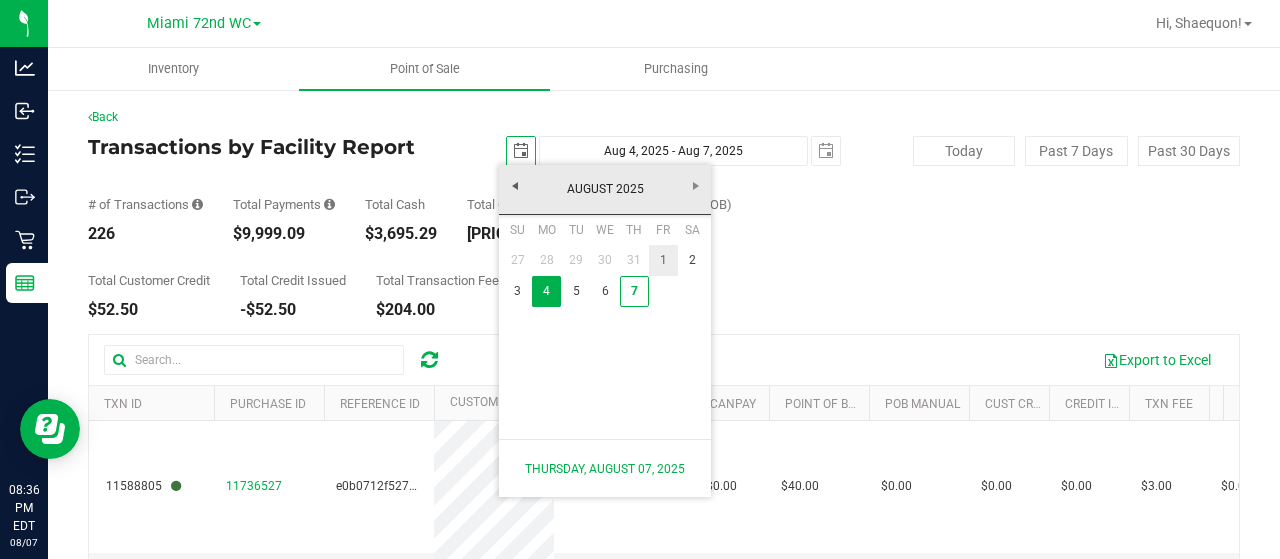 click on "1" at bounding box center (663, 260) 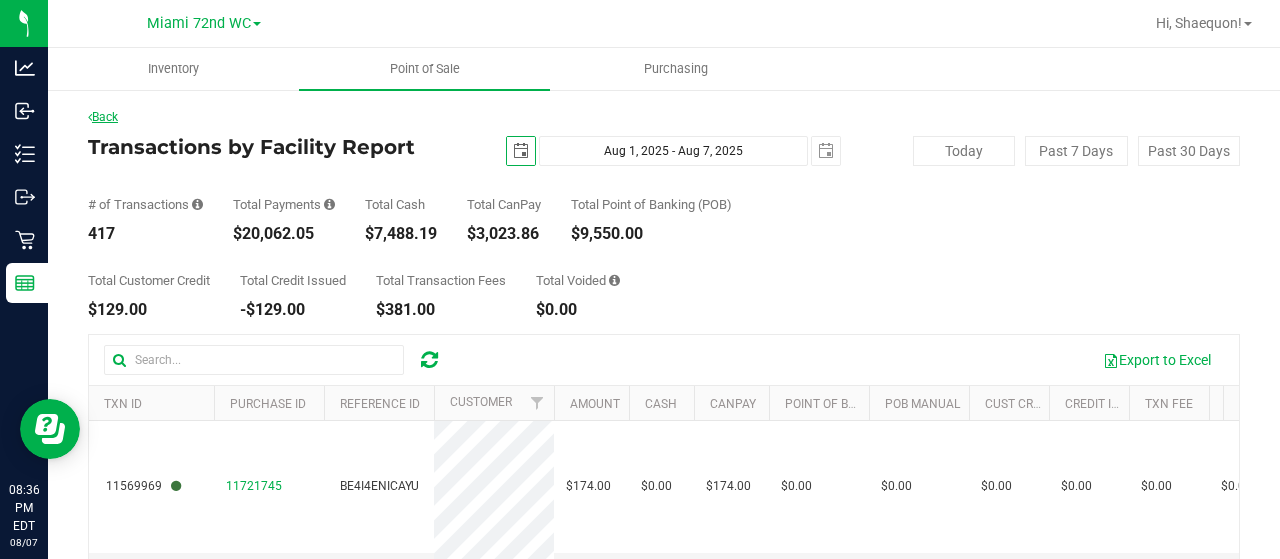 scroll, scrollTop: 0, scrollLeft: 0, axis: both 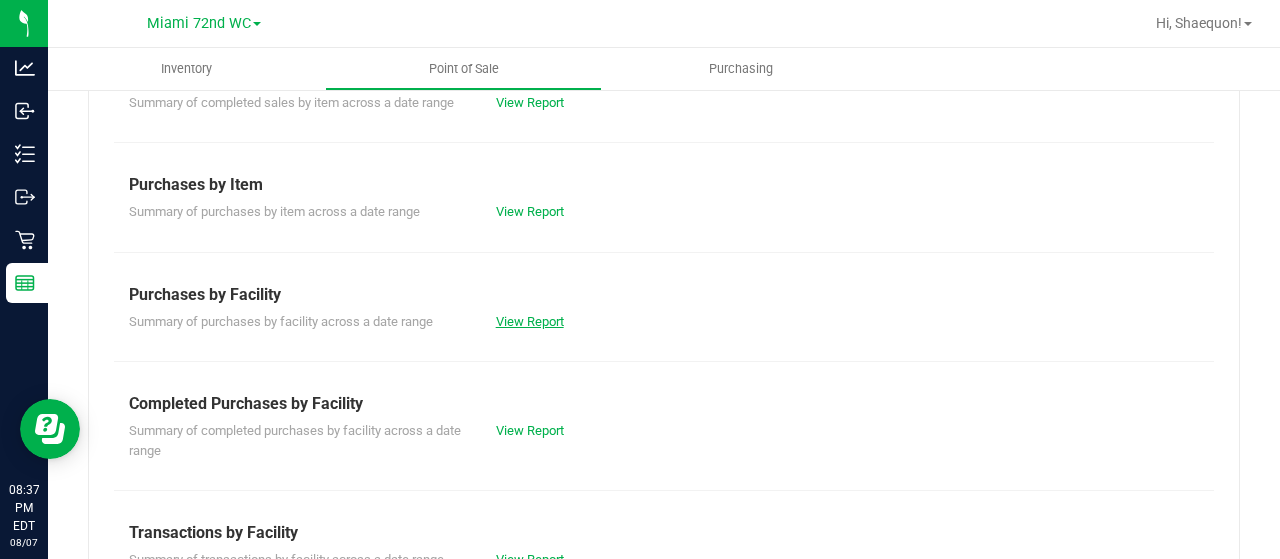 click on "View Report" at bounding box center (530, 321) 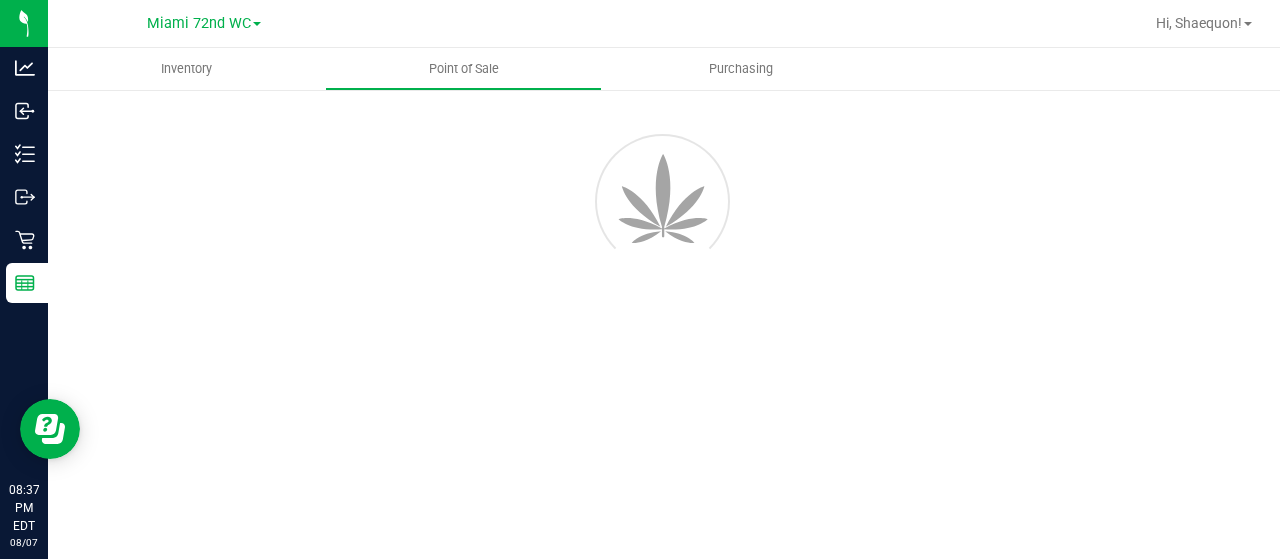 scroll, scrollTop: 0, scrollLeft: 0, axis: both 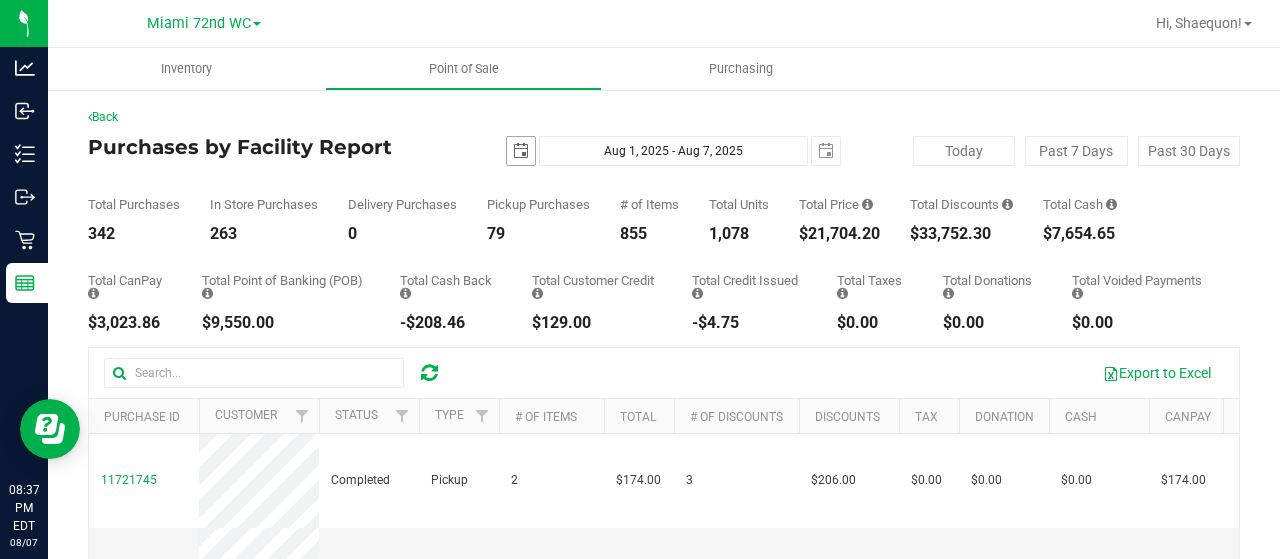 click at bounding box center [521, 151] 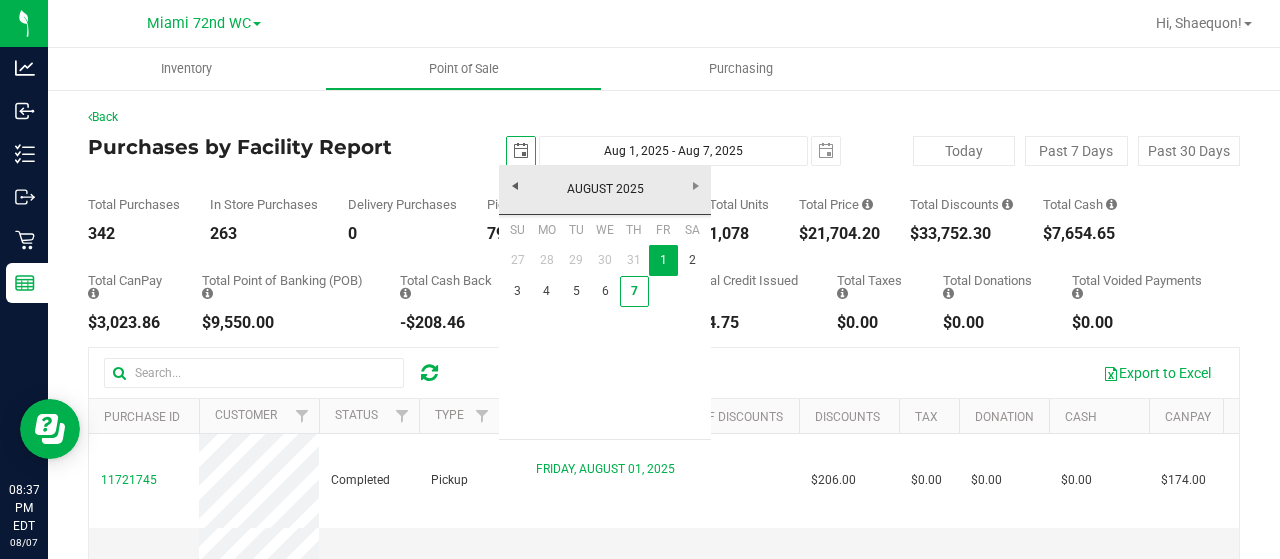 scroll, scrollTop: 0, scrollLeft: 49, axis: horizontal 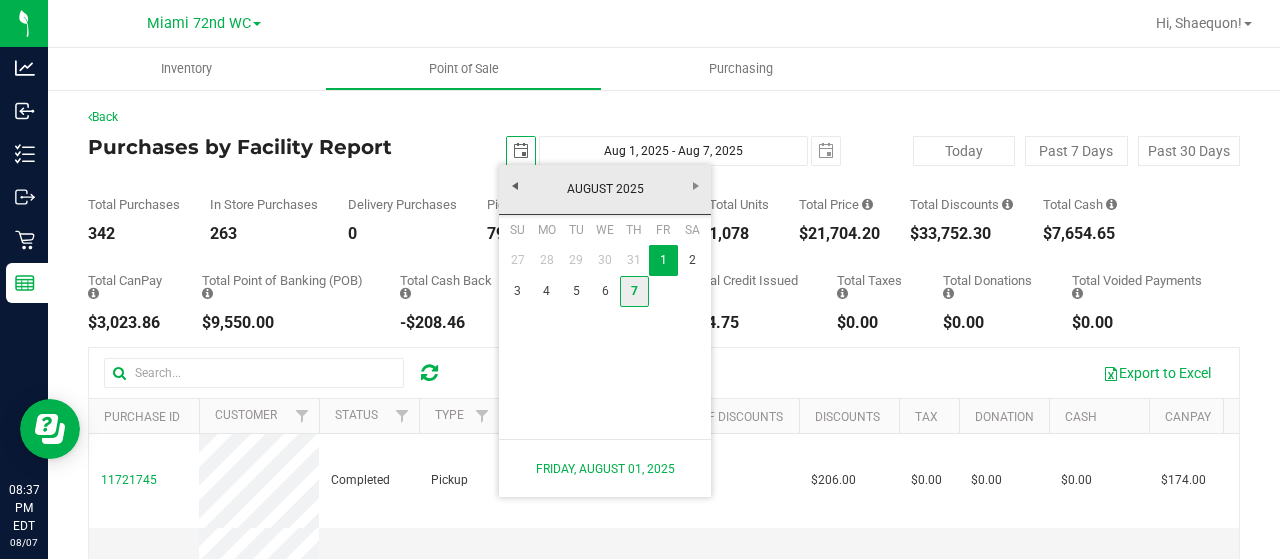 click on "7" at bounding box center [634, 291] 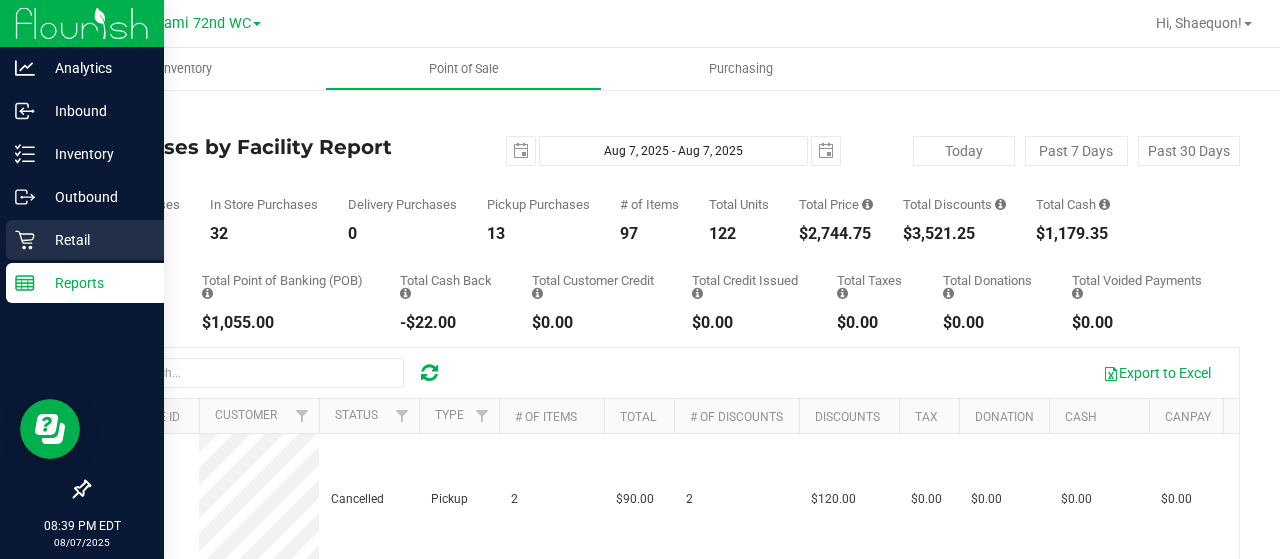 scroll, scrollTop: 0, scrollLeft: 0, axis: both 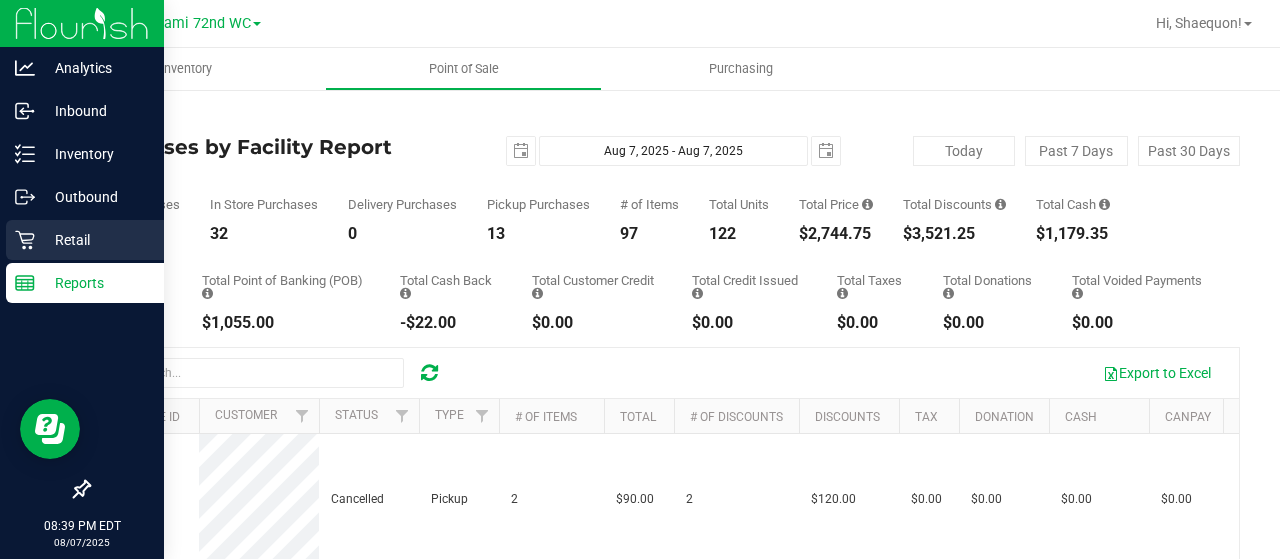 click on "Retail" at bounding box center [95, 240] 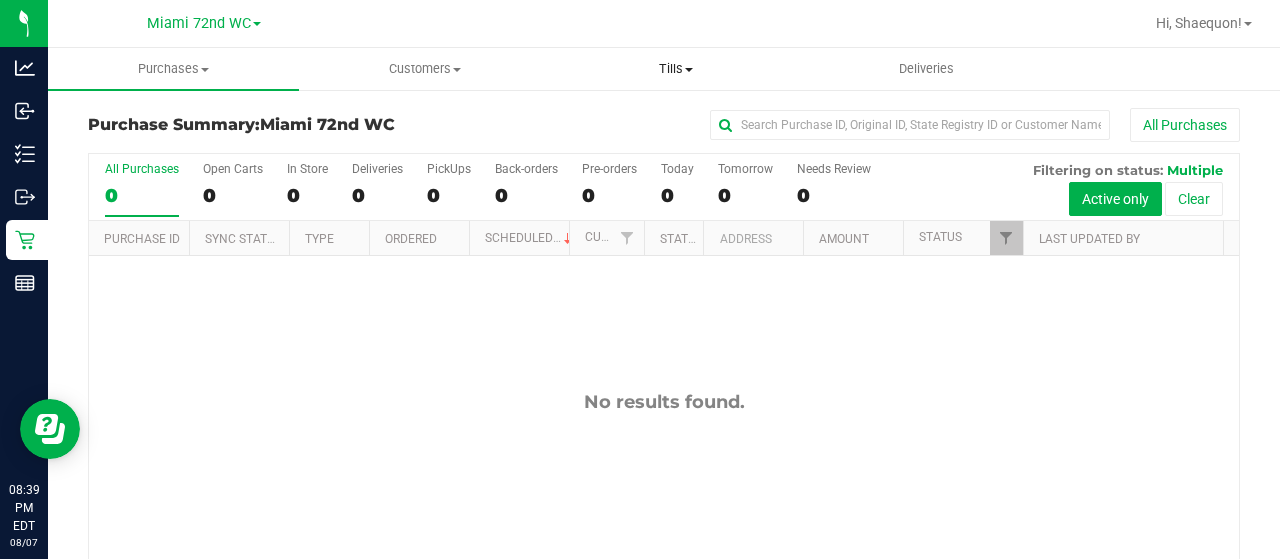 click on "Tills" at bounding box center [675, 69] 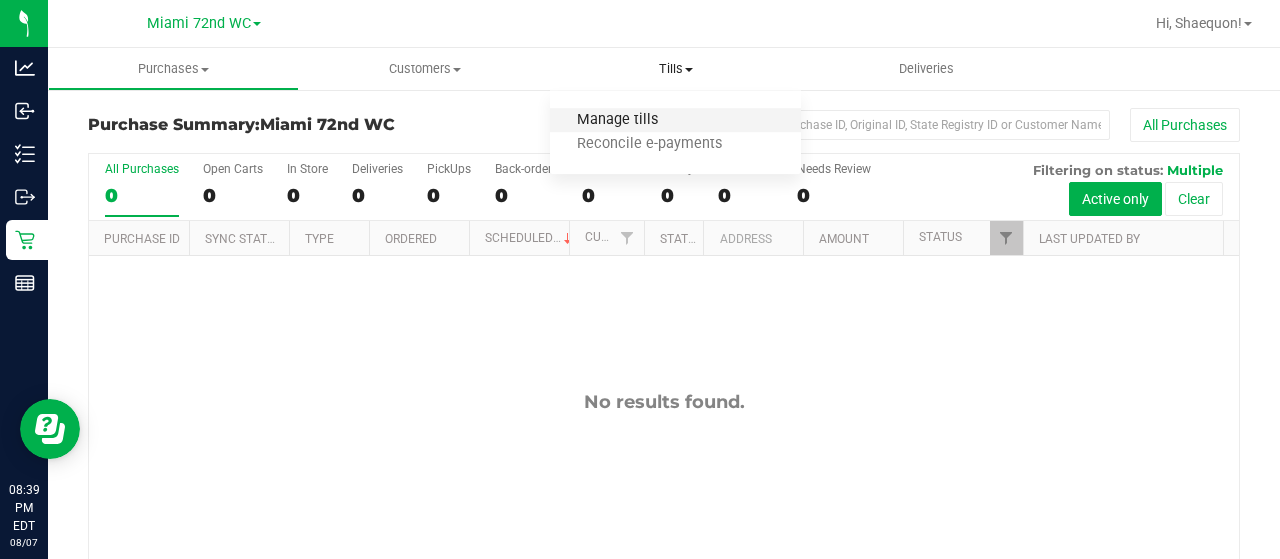 click on "Manage tills" at bounding box center [617, 120] 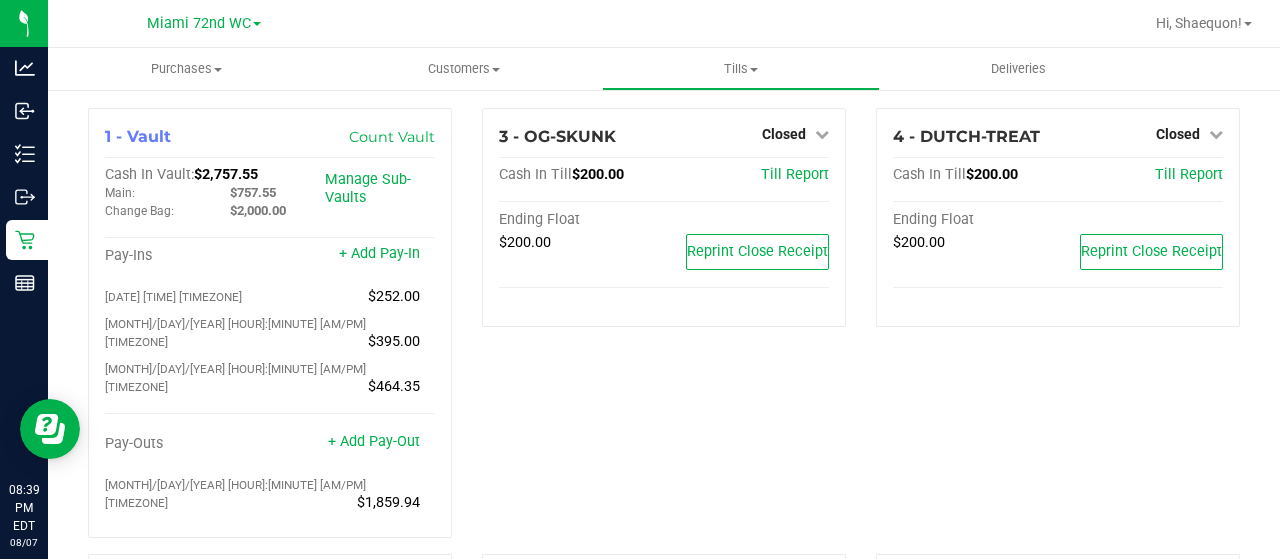 click on "1 - Vault   Count Vault   Cash In Vault:   [PRICE]   Main:   [PRICE]   Change Bag:   [PRICE]   Manage Sub-Vaults   Pay-Ins   + Add Pay-In   [MONTH]/[DAY]/[YEAR] [HOUR]:[MINUTE] [AM/PM] [TIMEZONE]   [PRICE]   [MONTH]/[DAY]/[YEAR] [HOUR]:[MINUTE] [AM/PM] [TIMEZONE]   [PRICE]   [MONTH]/[DAY]/[YEAR] [HOUR]:[MINUTE] [AM/PM] [TIMEZONE]   [PRICE]   Pay-Outs   + Add Pay-Out   [MONTH]/[DAY]/[YEAR] [HOUR]:[MINUTE] [AM/PM] [TIMEZONE]   [PRICE]   3 - OG-SKUNK  Closed  Open Till   Cash In Till   [PRICE]   Till Report   Ending Float   [PRICE]       Reprint Close Receipt   4 - DUTCH-TREAT  Closed  Open Till   Cash In Till   [PRICE]   Till Report   Ending Float   [PRICE]       Reprint Close Receipt   5 - STRAWBERRY-DEISEL  Closed  Open Till   Cash In Till   [PRICE]   Till Report   Ending Float   [PRICE]       Reprint Close Receipt   6 - SWEET-DREAMS  Opened  Close Till   Cash In Till   [PRICE]   Till Report   Beginning Float   Total Sales   [PRICE]       [PRICE]       Pay-Ins   + Add Pay-In   Pay-Outs   + Add Pay-Out   7 - DELIVERY TILL 1  Closed  Open Till   Cash In Till   [PRICE]   Till Report   [PRICE]" at bounding box center [664, 659] 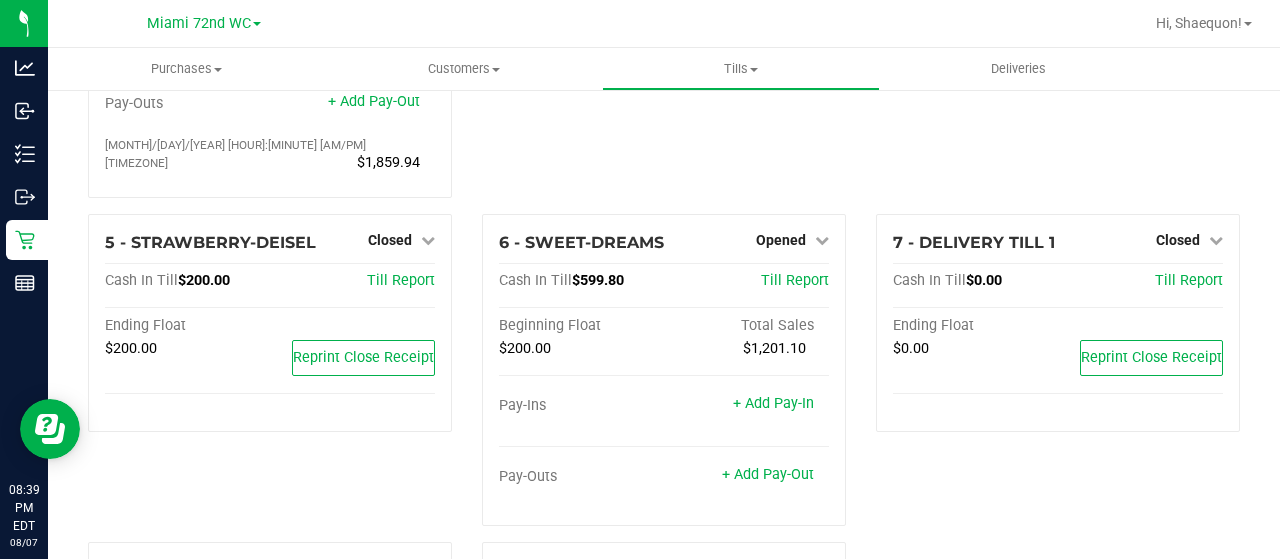 scroll, scrollTop: 360, scrollLeft: 0, axis: vertical 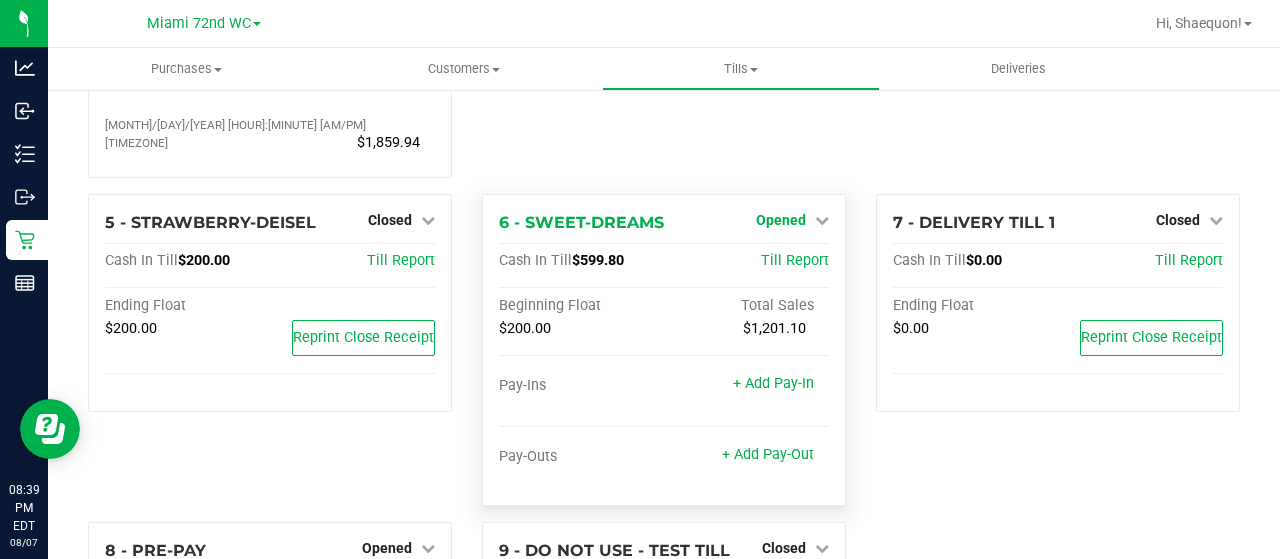 click at bounding box center (822, 220) 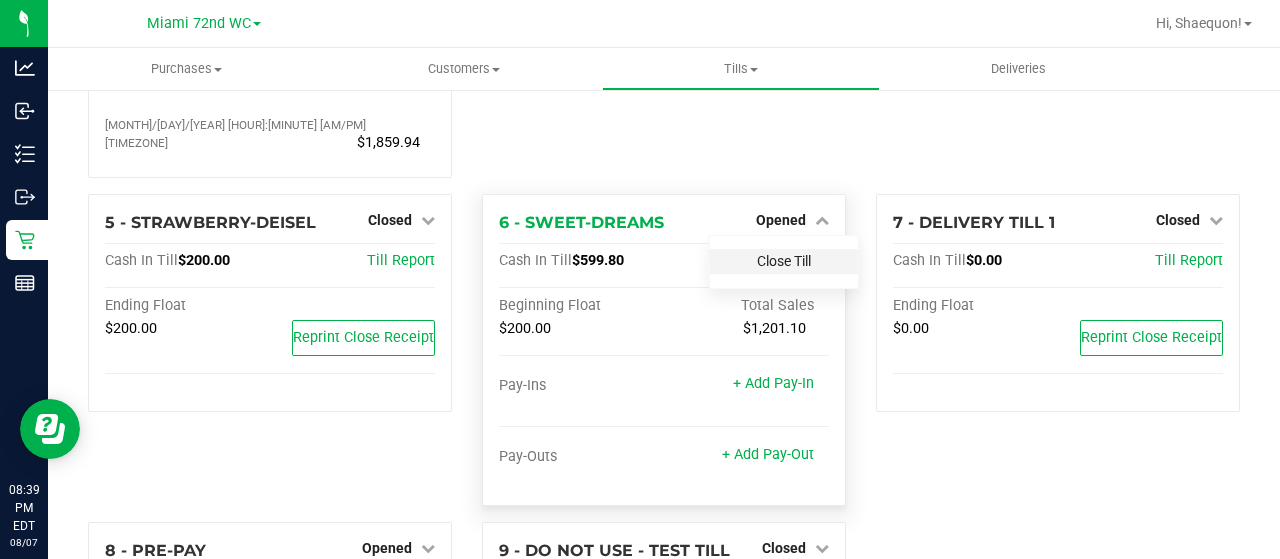 click on "Close Till" at bounding box center [784, 261] 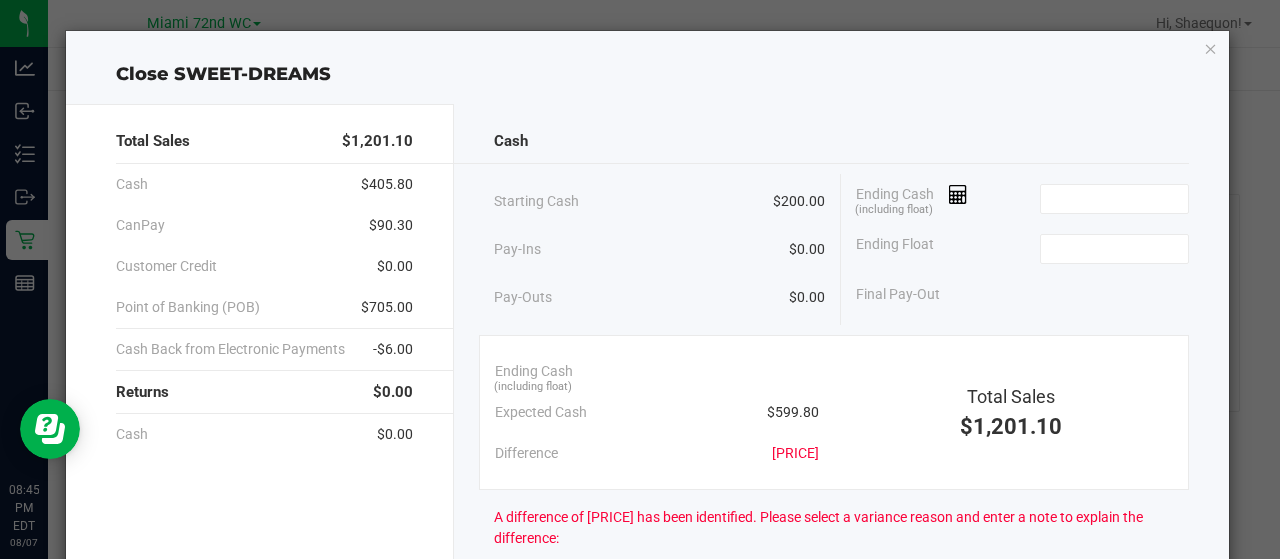 type 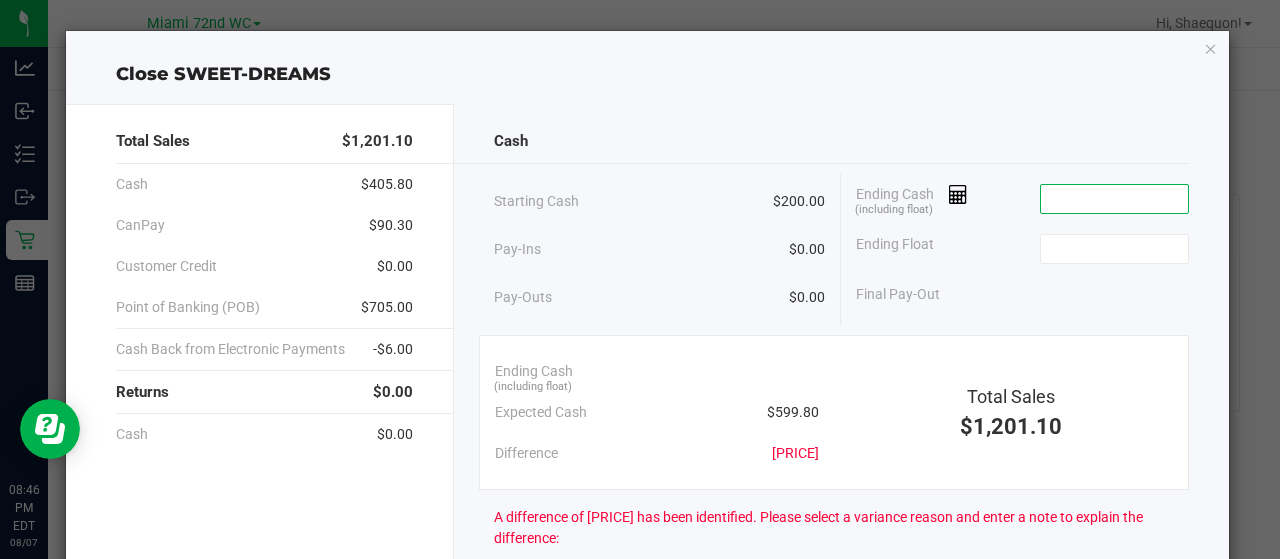 click at bounding box center [1114, 199] 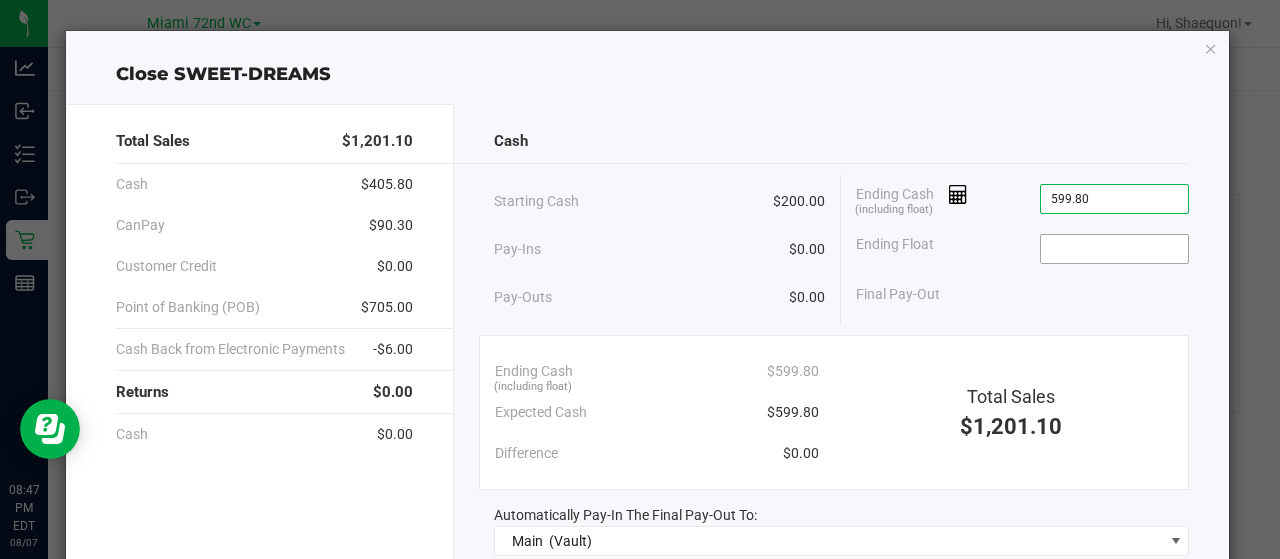 type on "$599.80" 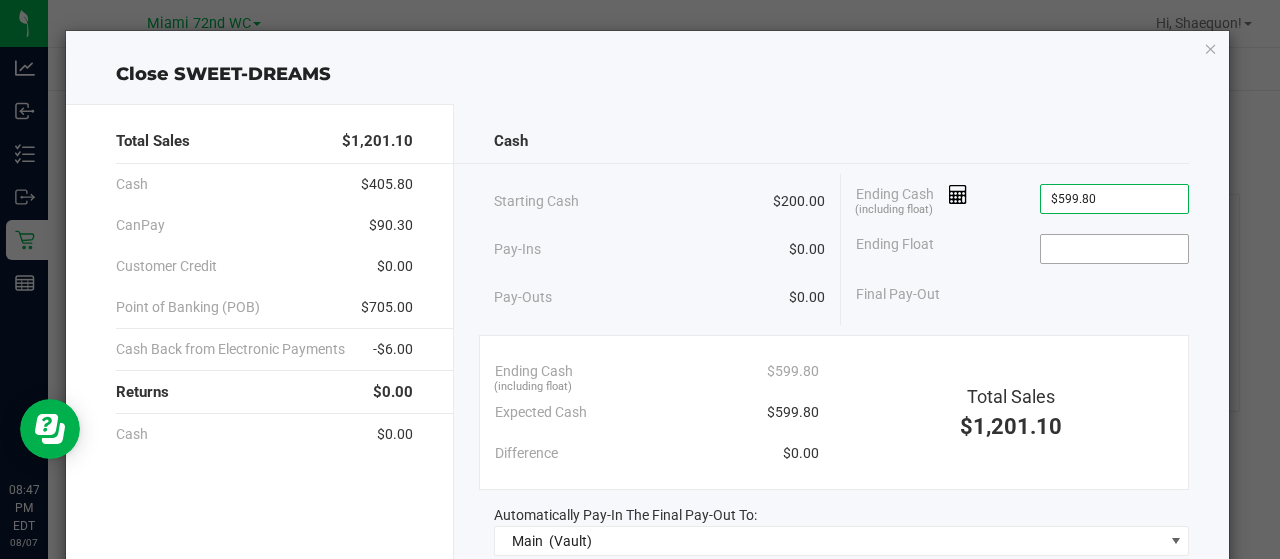 click at bounding box center (1114, 249) 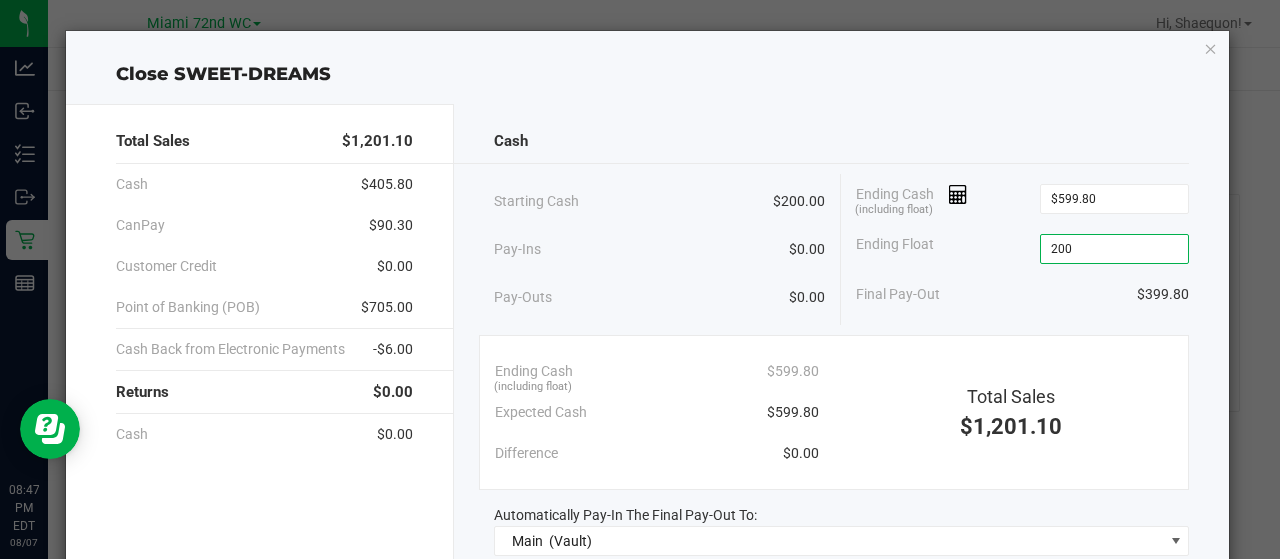 type on "$200.00" 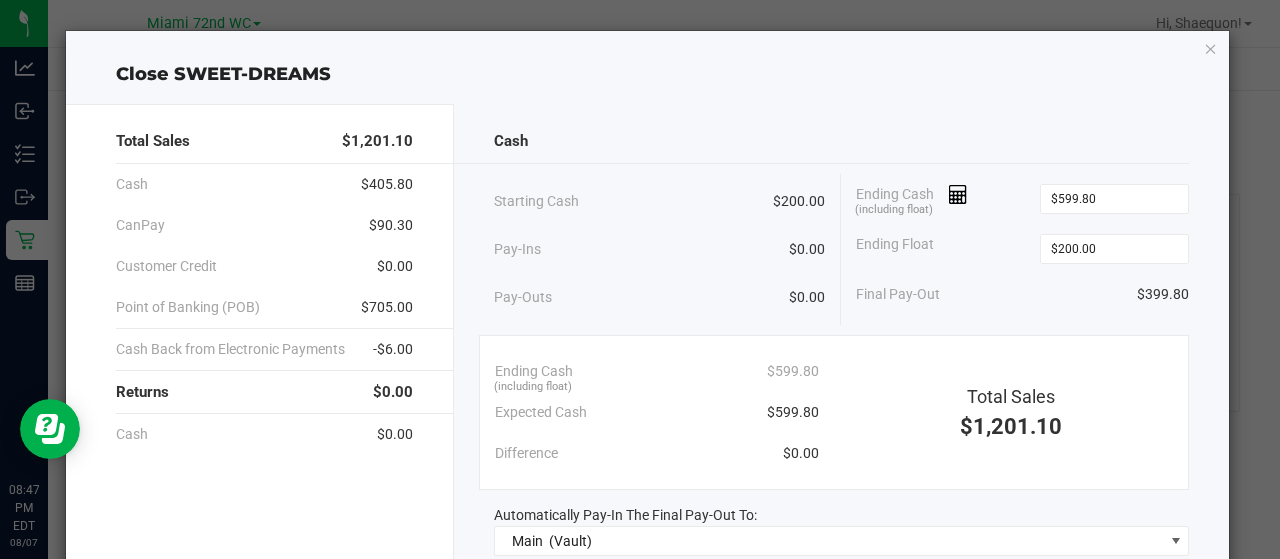 click on "Final Pay-Out   [PRICE]" 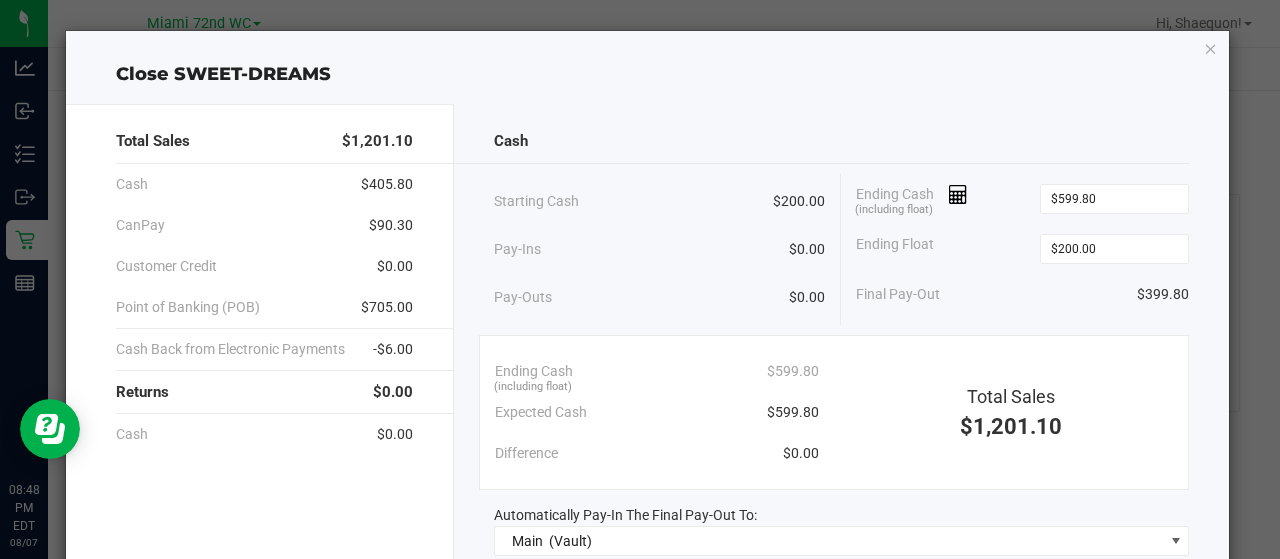 click on "Cash   Starting Cash   [PRICE]   Pay-Ins   [PRICE]   Pay-Outs   [PRICE]   Ending Cash  (including float) [PRICE]  Ending Float  [PRICE]  Final Pay-Out   [PRICE]   Ending Cash  (including float)  [PRICE]   Expected Cash   [PRICE]   Difference   [PRICE]   Total Sales   [PRICE]   Automatically Pay-In The Final Pay-Out To:  Main    (Vault)  Use network devices   Send receipt to:   QZ Status:   Connected  EPSON-CALI-GOLD  Cancel   Close Till" 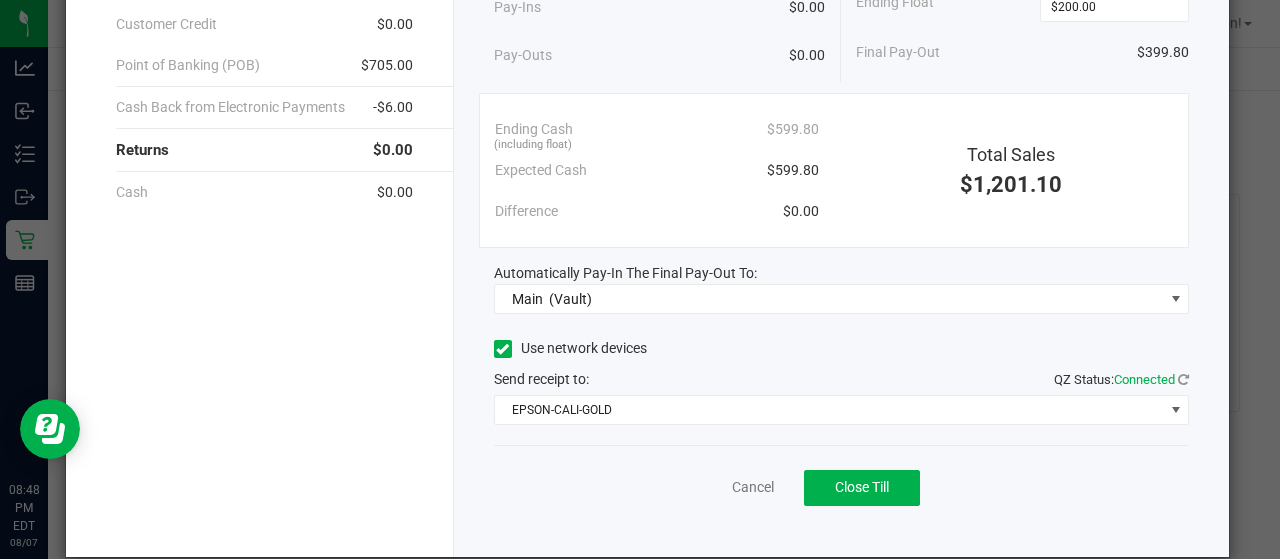 scroll, scrollTop: 266, scrollLeft: 0, axis: vertical 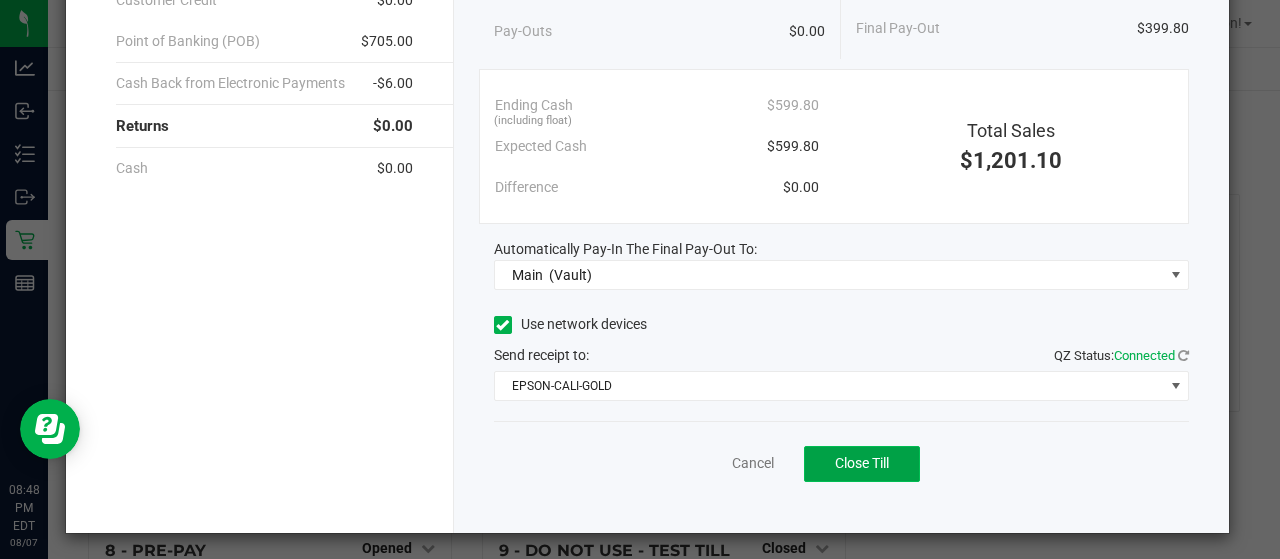 click on "Close Till" 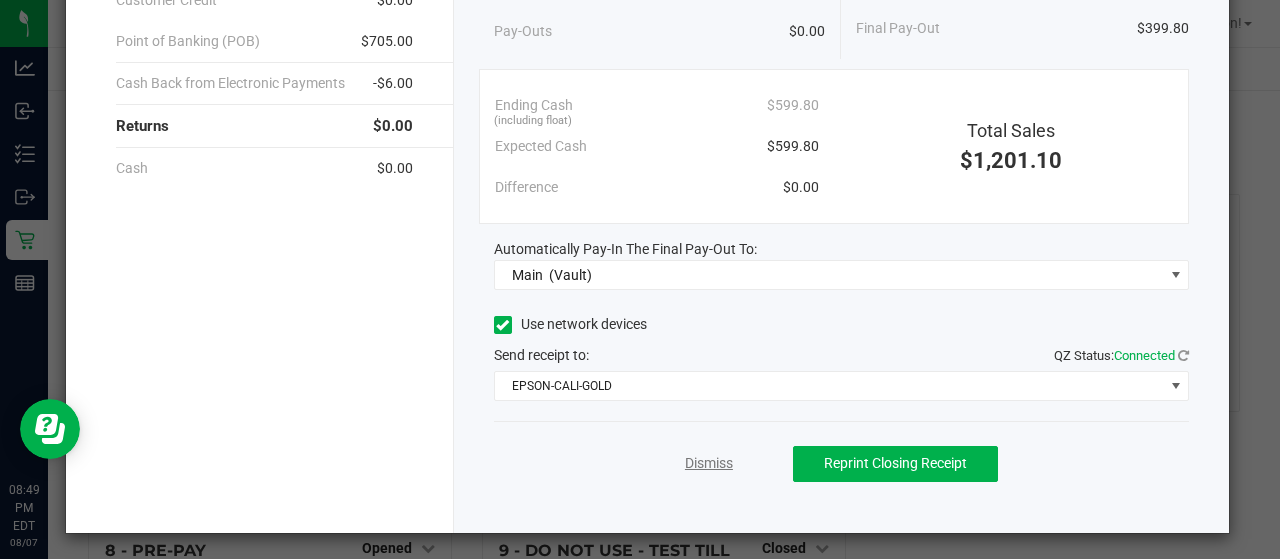 click on "Dismiss" 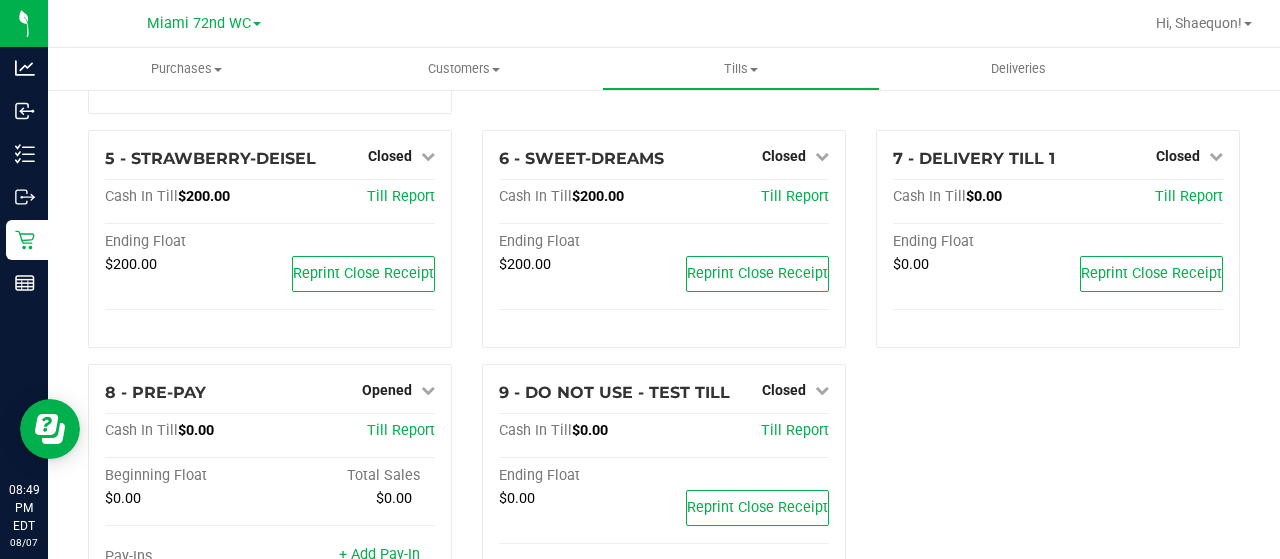 scroll, scrollTop: 427, scrollLeft: 0, axis: vertical 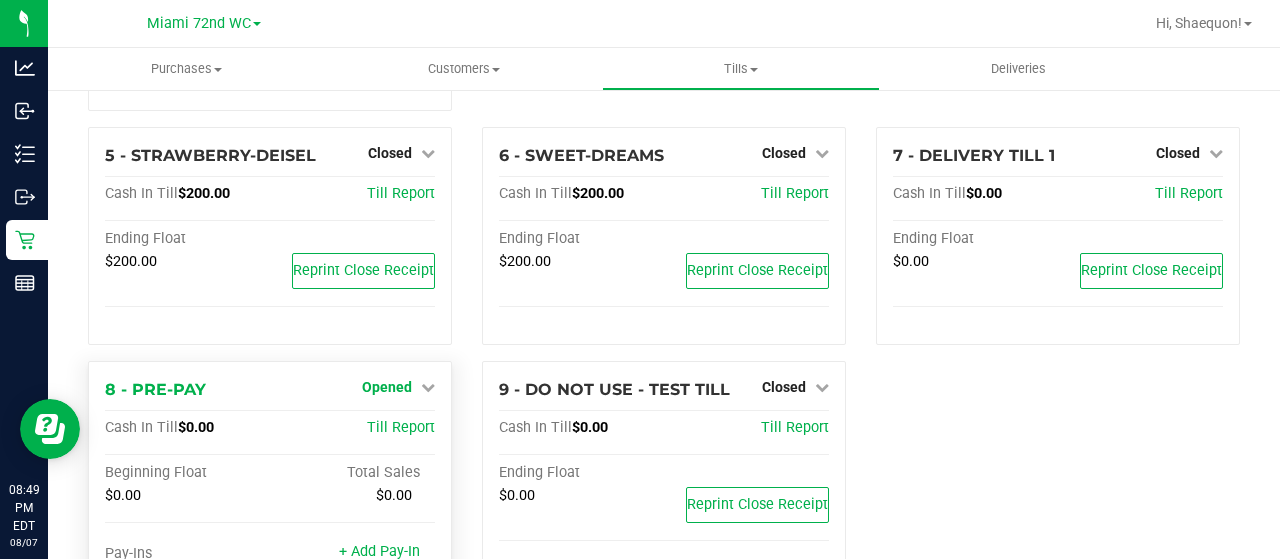 click at bounding box center (428, 387) 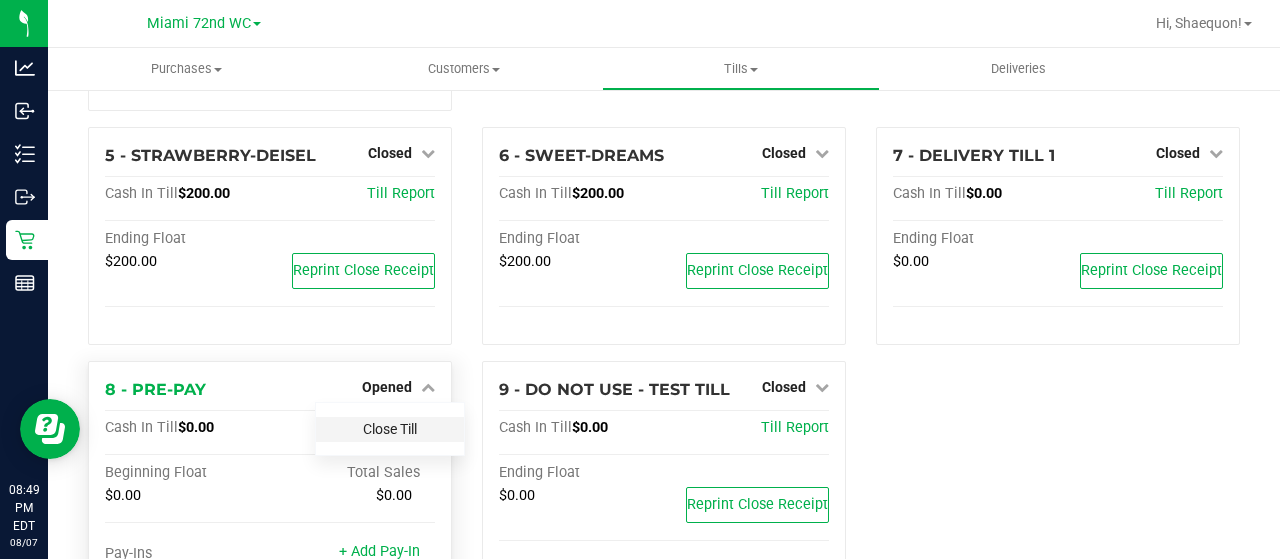 click on "Close Till" at bounding box center (390, 429) 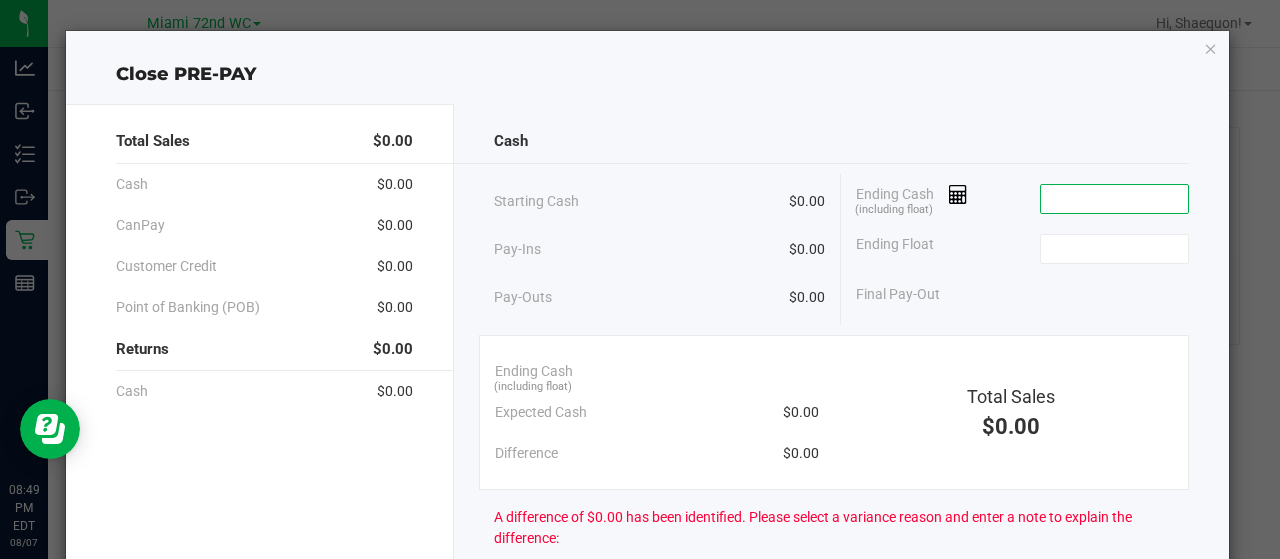 click at bounding box center (1114, 199) 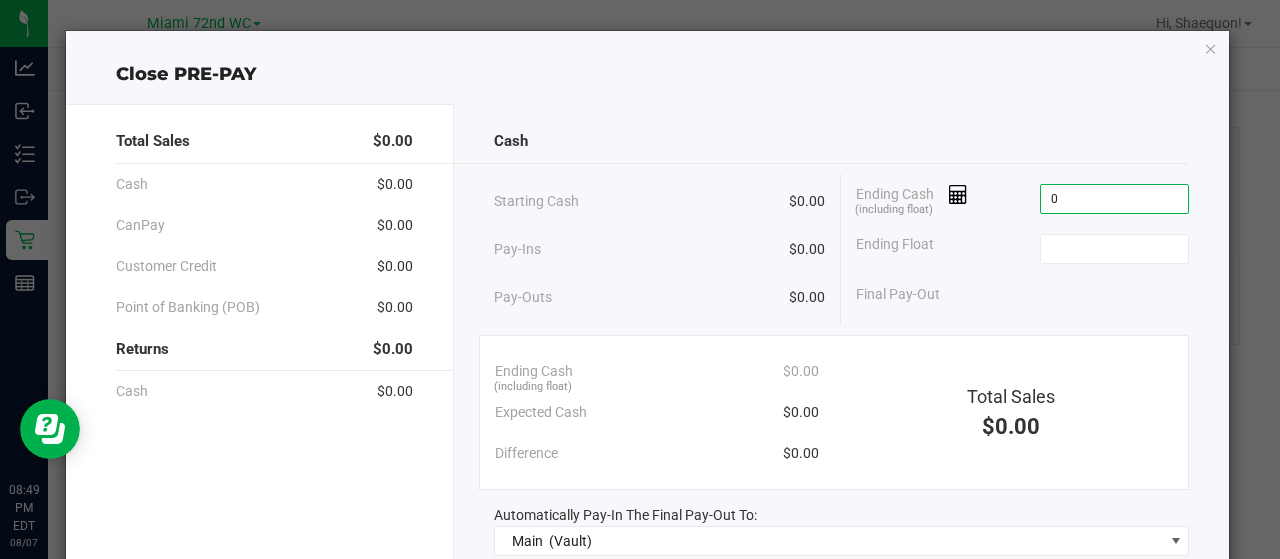 type on "$0.00" 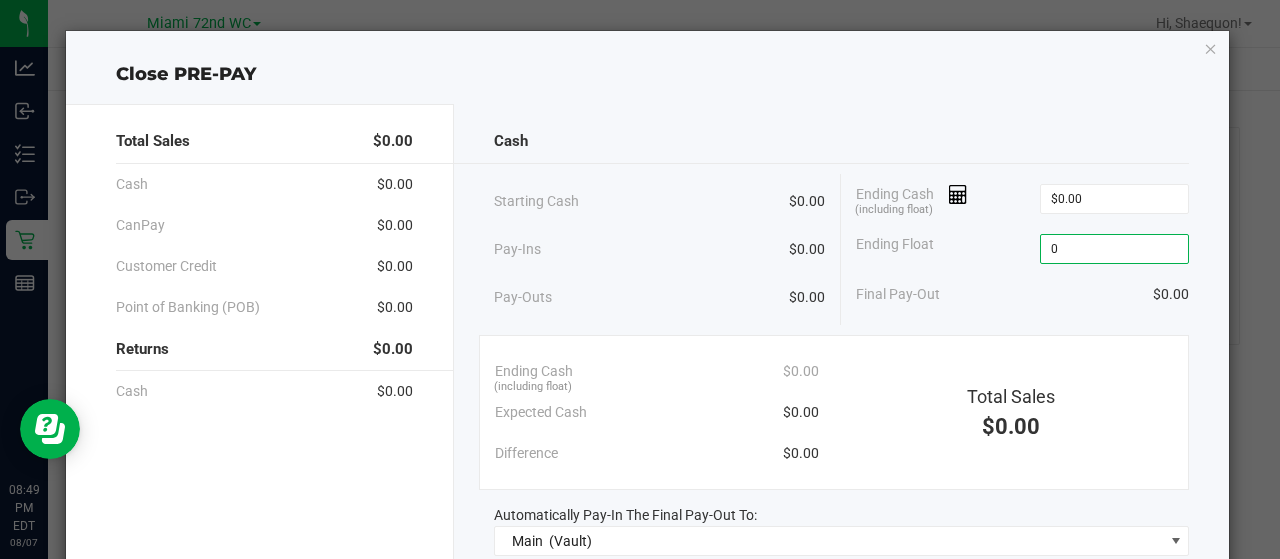 type on "$0.00" 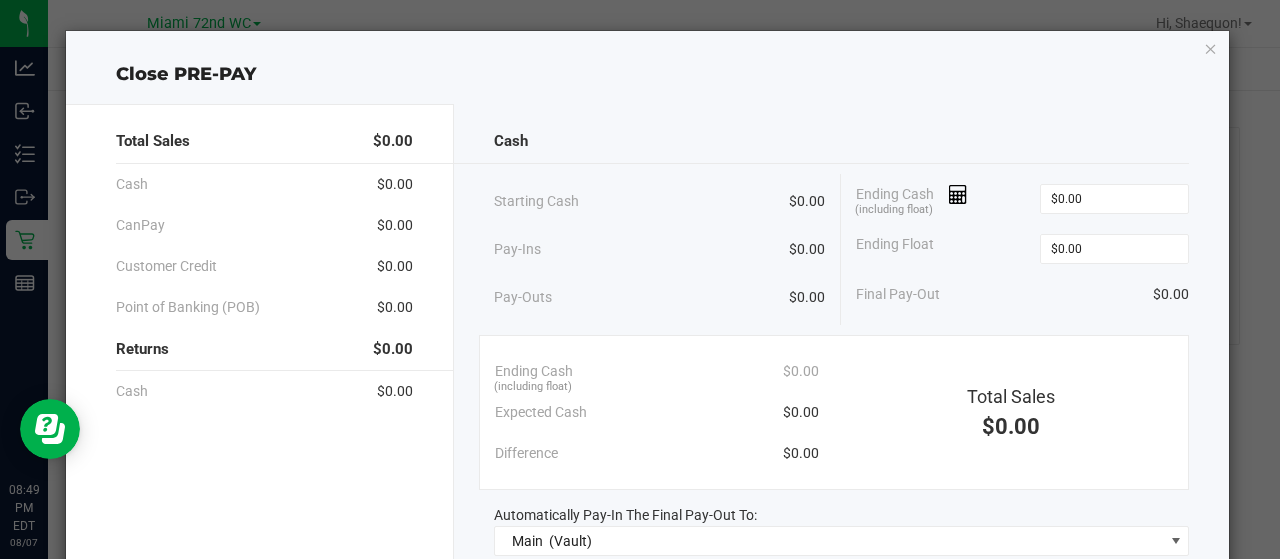click on "Cash   Starting Cash   [PRICE]   Pay-Ins   [PRICE]   Pay-Outs   [PRICE]   Ending Cash  (including float) [PRICE]  Ending Float  [PRICE]  Final Pay-Out   [PRICE]   Ending Cash  (including float)  [PRICE]   Expected Cash   [PRICE]   Difference   [PRICE]   Total Sales   [PRICE]   Automatically Pay-In The Final Pay-Out To:  Main    (Vault)  Use network devices   Send receipt to:   QZ Status:   Connected  EPSON-CALI-GOLD  Cancel   Close Till" 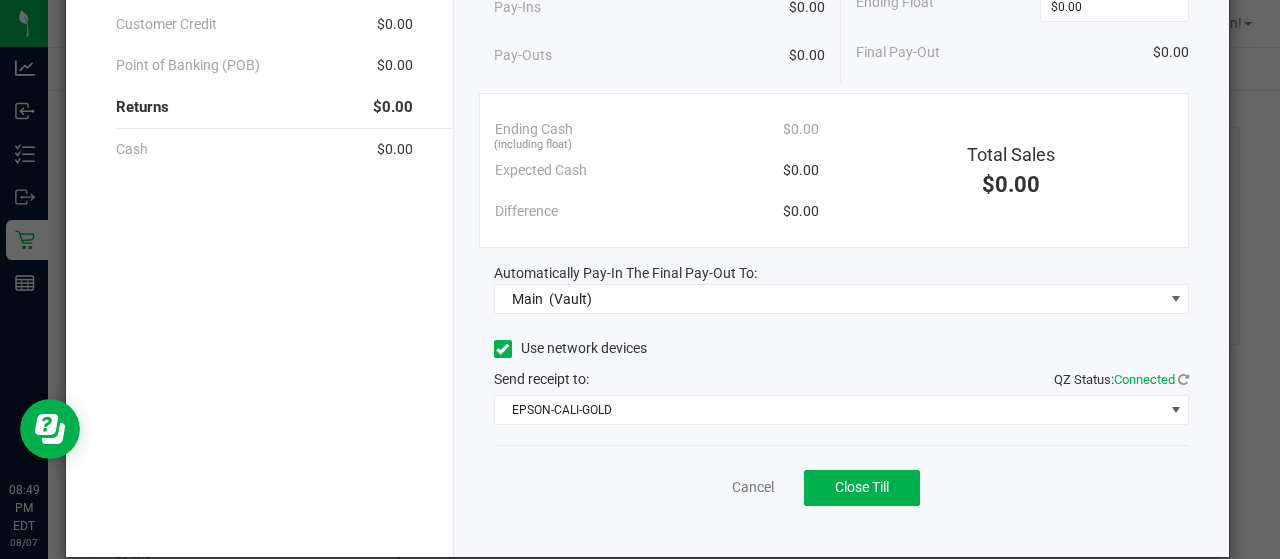 scroll, scrollTop: 266, scrollLeft: 0, axis: vertical 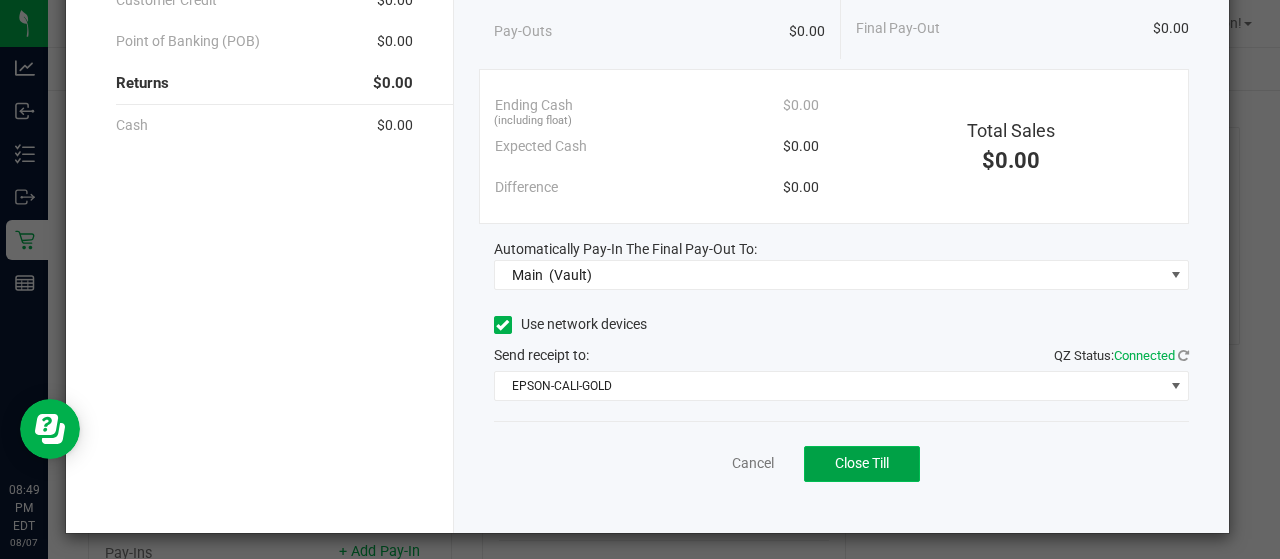 click on "Close Till" 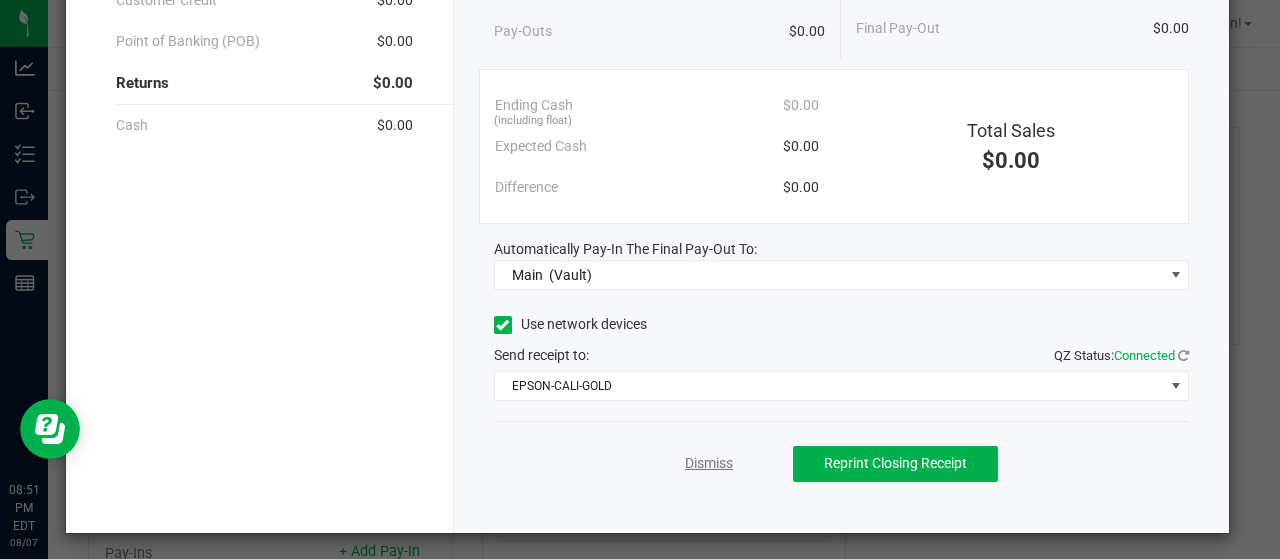 click on "Dismiss" 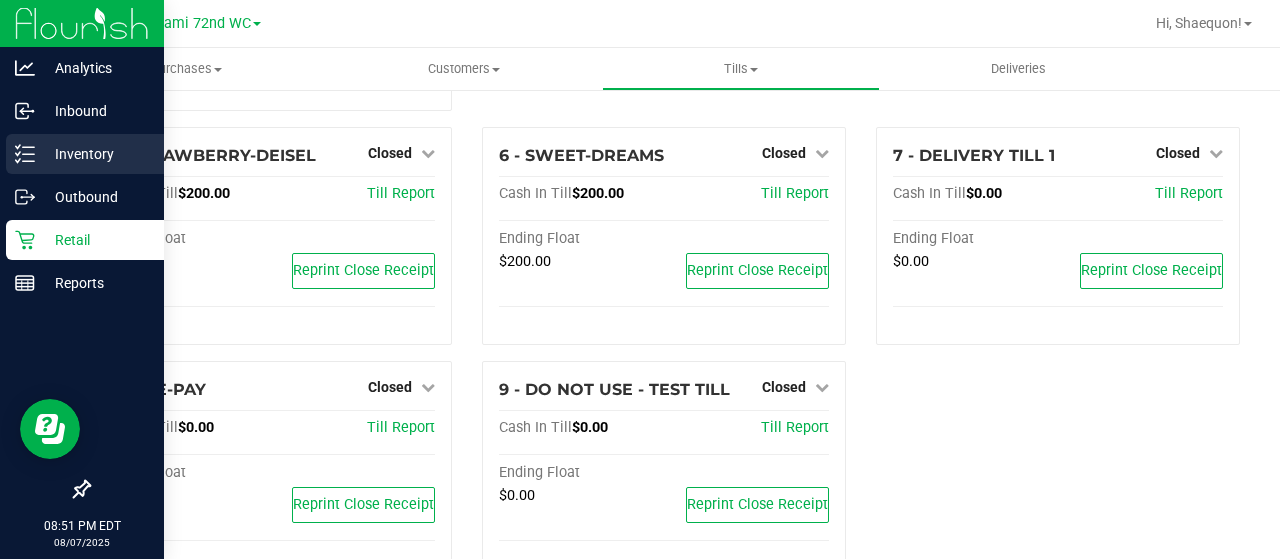 click on "Inventory" at bounding box center [95, 154] 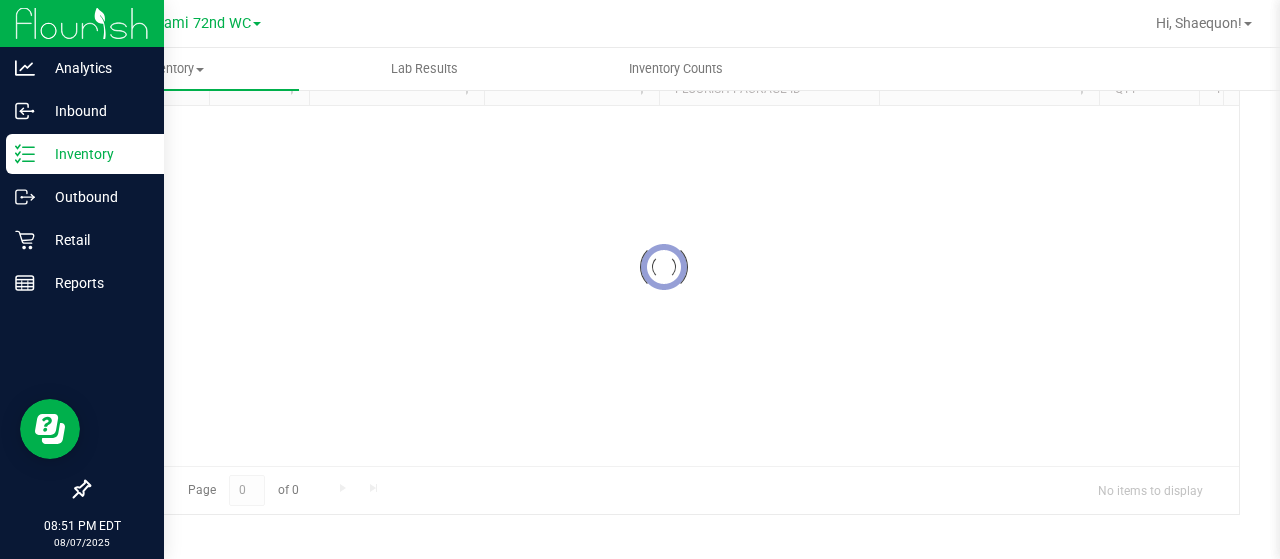 scroll, scrollTop: 138, scrollLeft: 0, axis: vertical 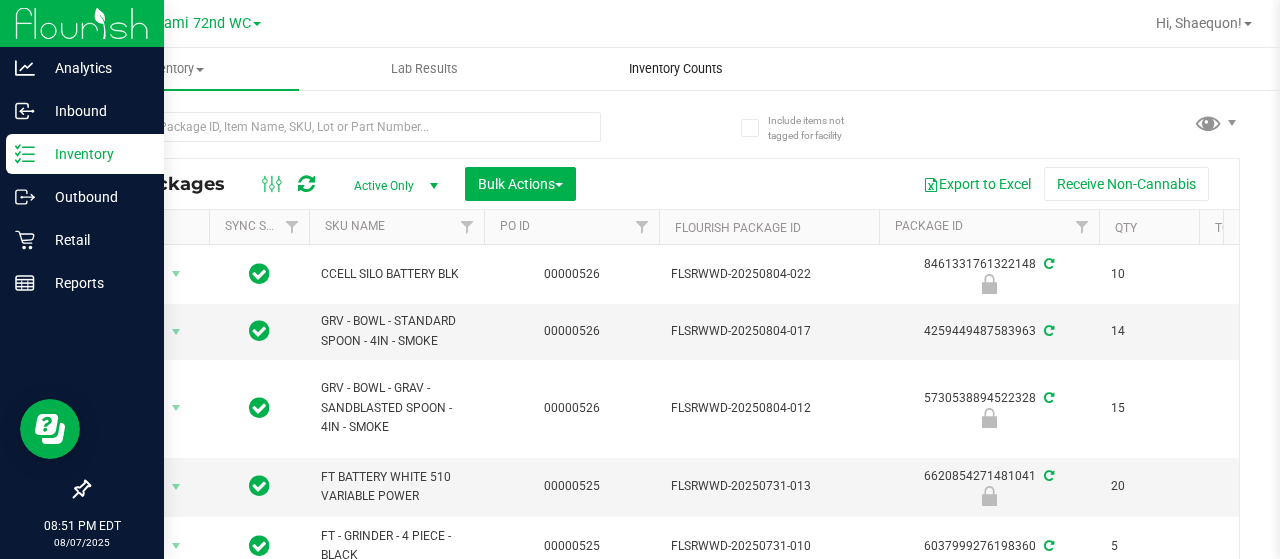 click on "Inventory Counts" at bounding box center [676, 69] 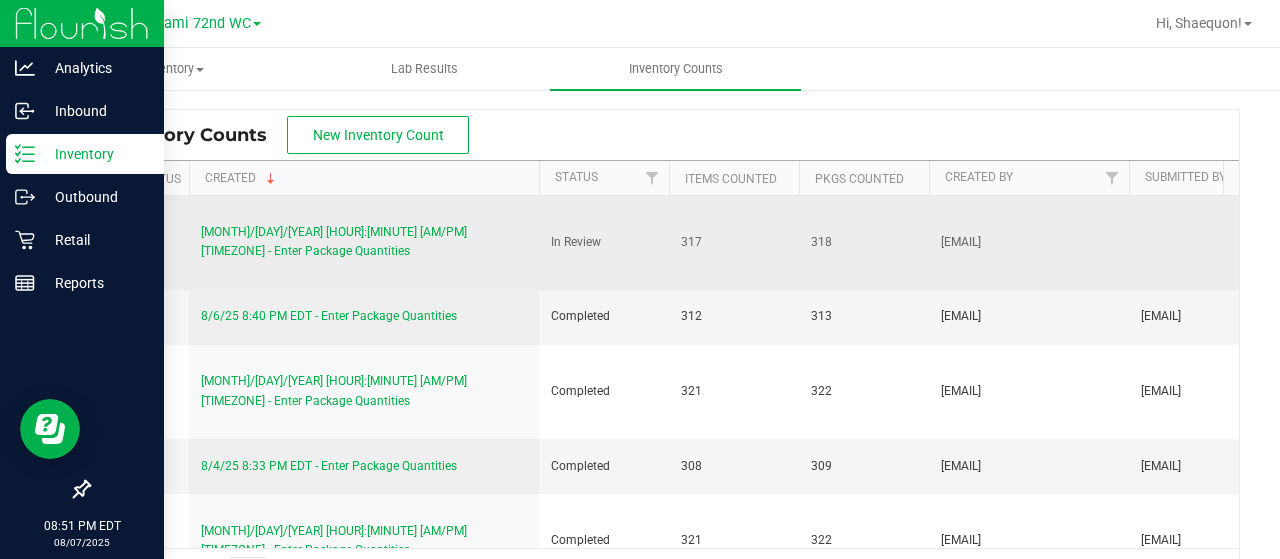 click on "[MONTH]/[DAY]/[YEAR] [HOUR]:[MINUTE] [AM/PM] [TIMEZONE] - Enter Package Quantities" at bounding box center [334, 241] 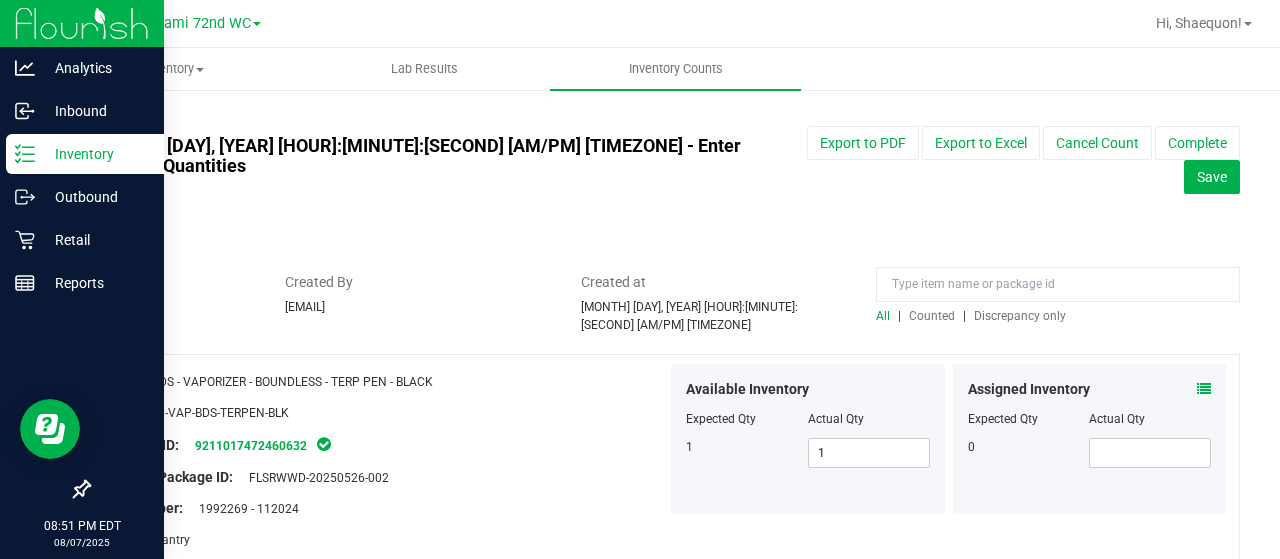 click on "Discrepancy only" at bounding box center [1020, 316] 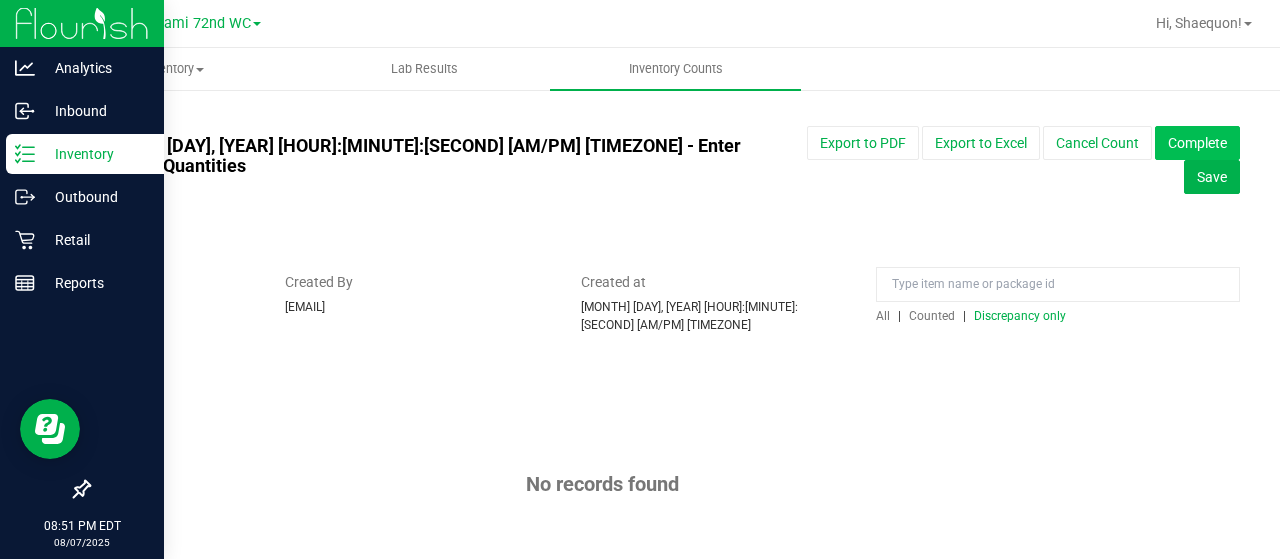 click on "Complete" at bounding box center (1197, 143) 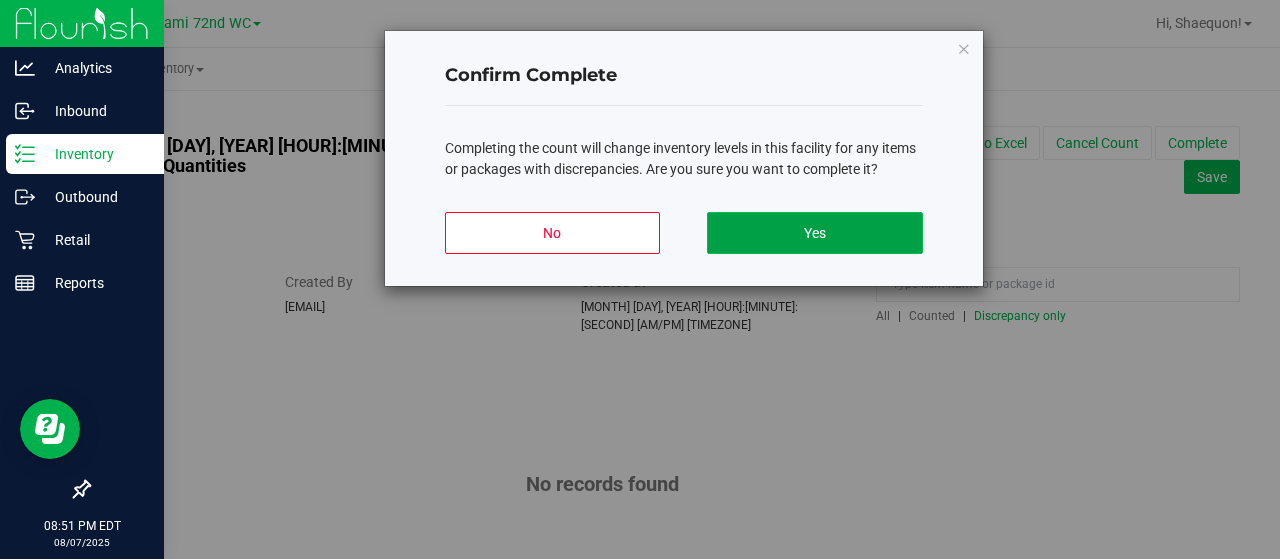 click on "Yes" at bounding box center [814, 233] 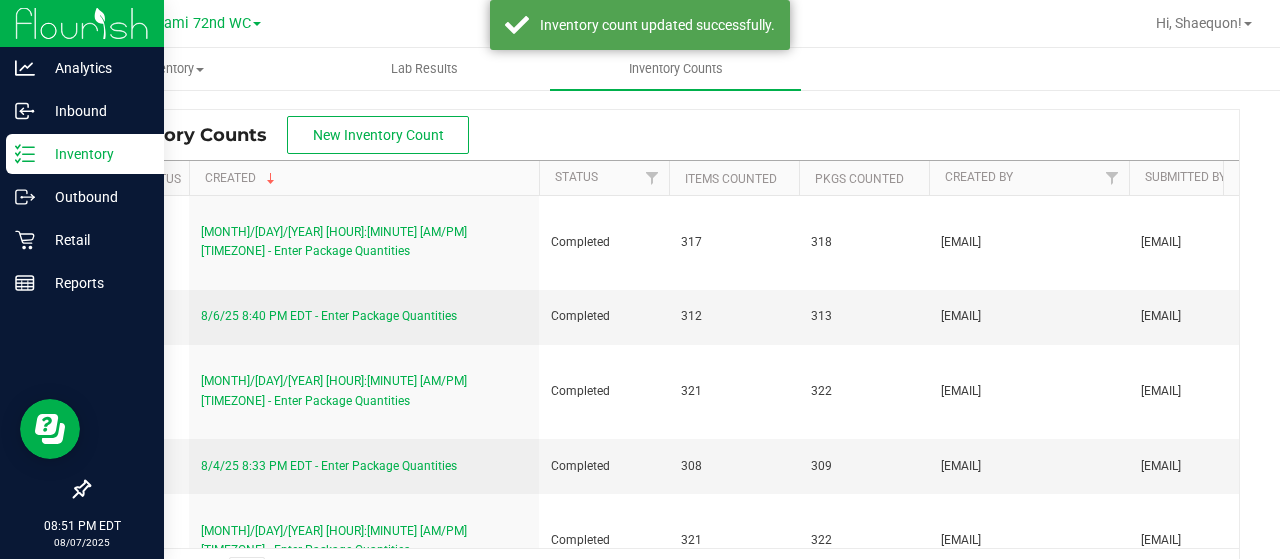click on "Inventory" at bounding box center [95, 154] 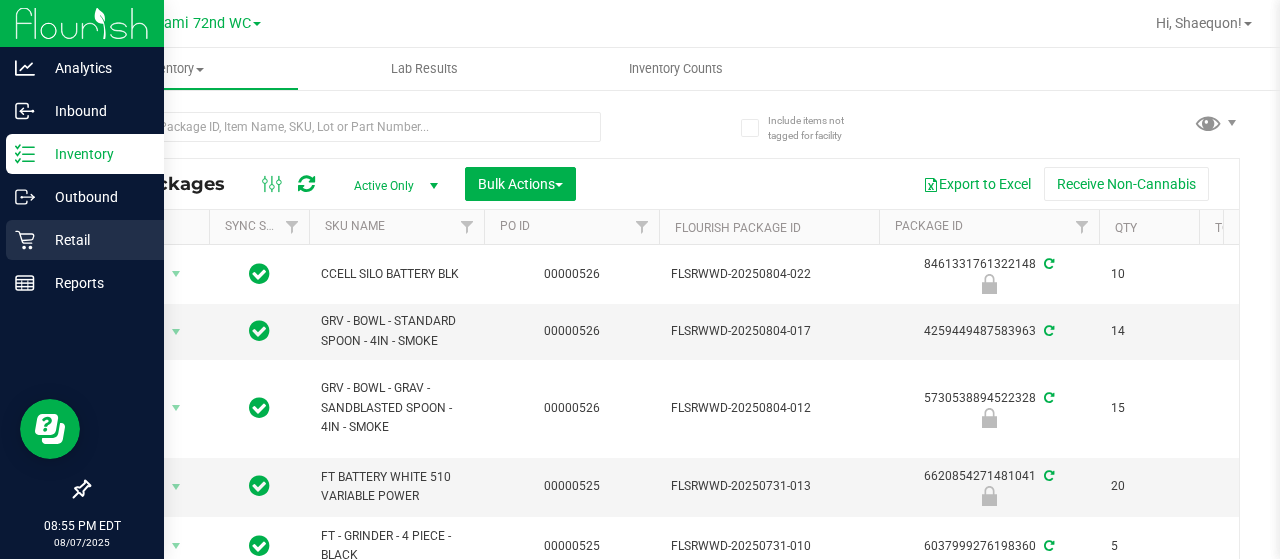 click on "Retail" at bounding box center [95, 240] 